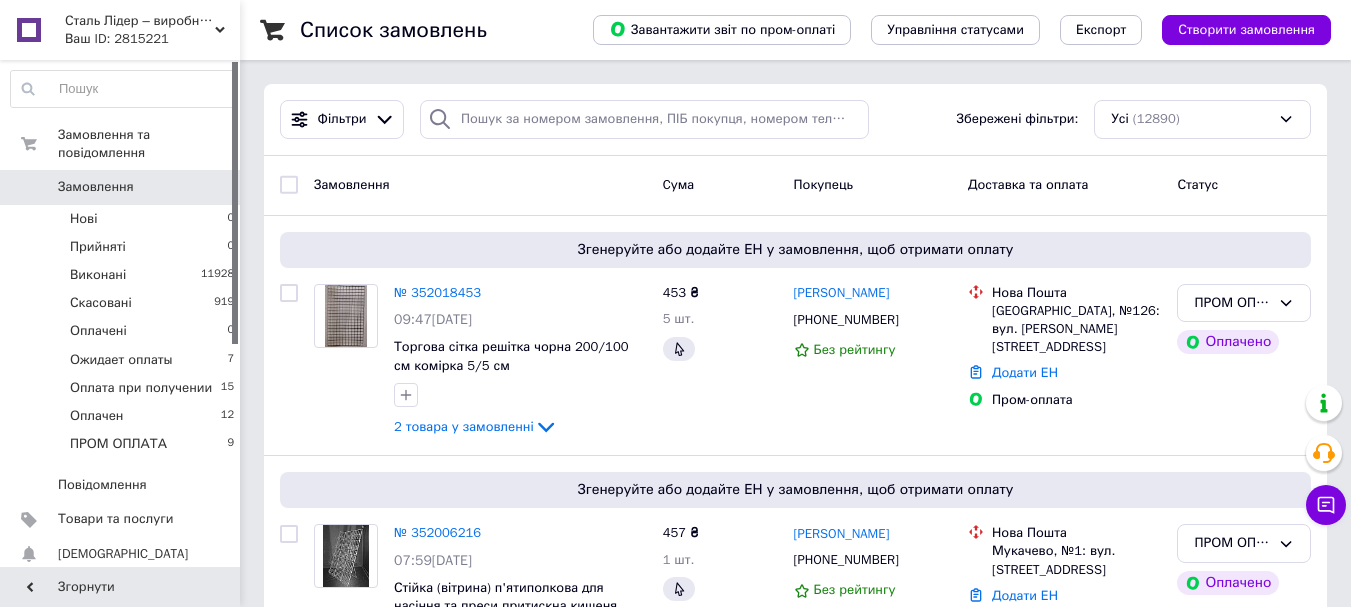 scroll, scrollTop: 0, scrollLeft: 0, axis: both 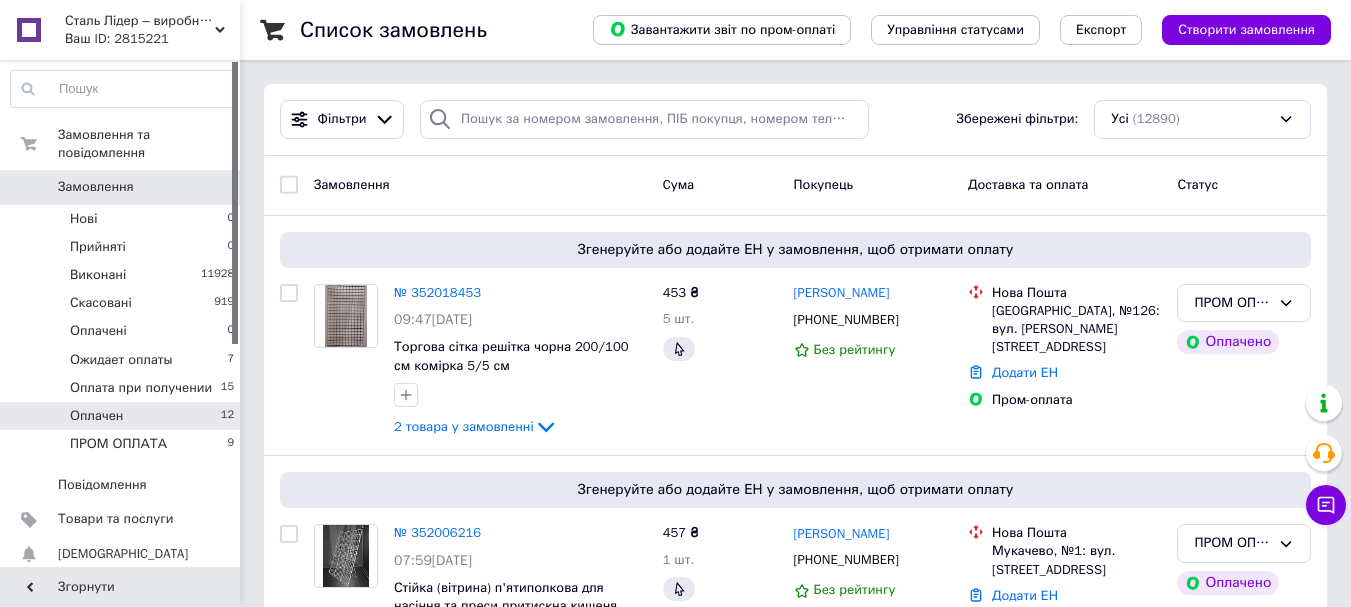 click on "Оплачен 12" at bounding box center [123, 416] 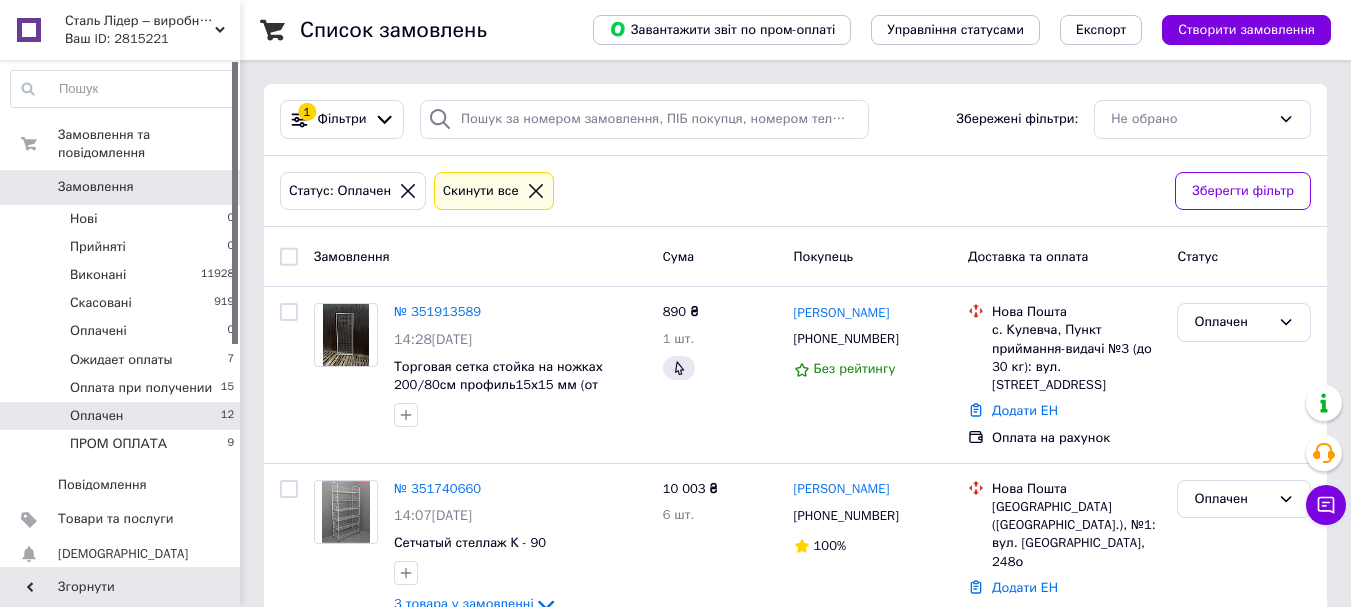 click 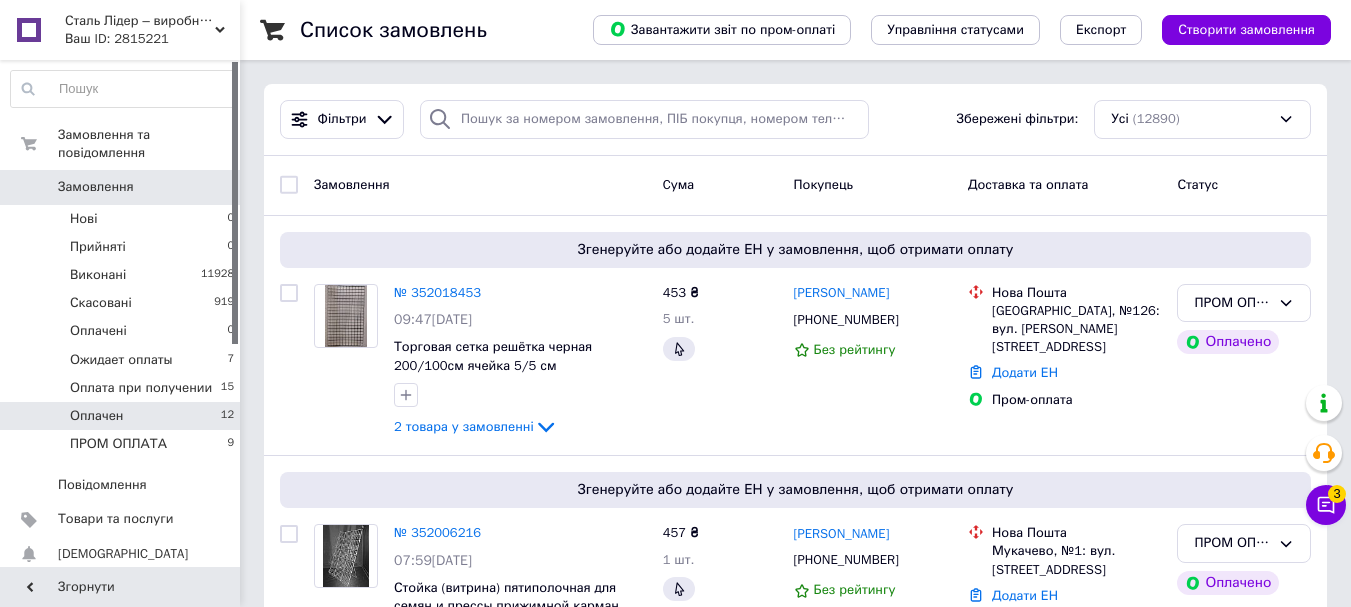click on "Замовлення" at bounding box center [96, 187] 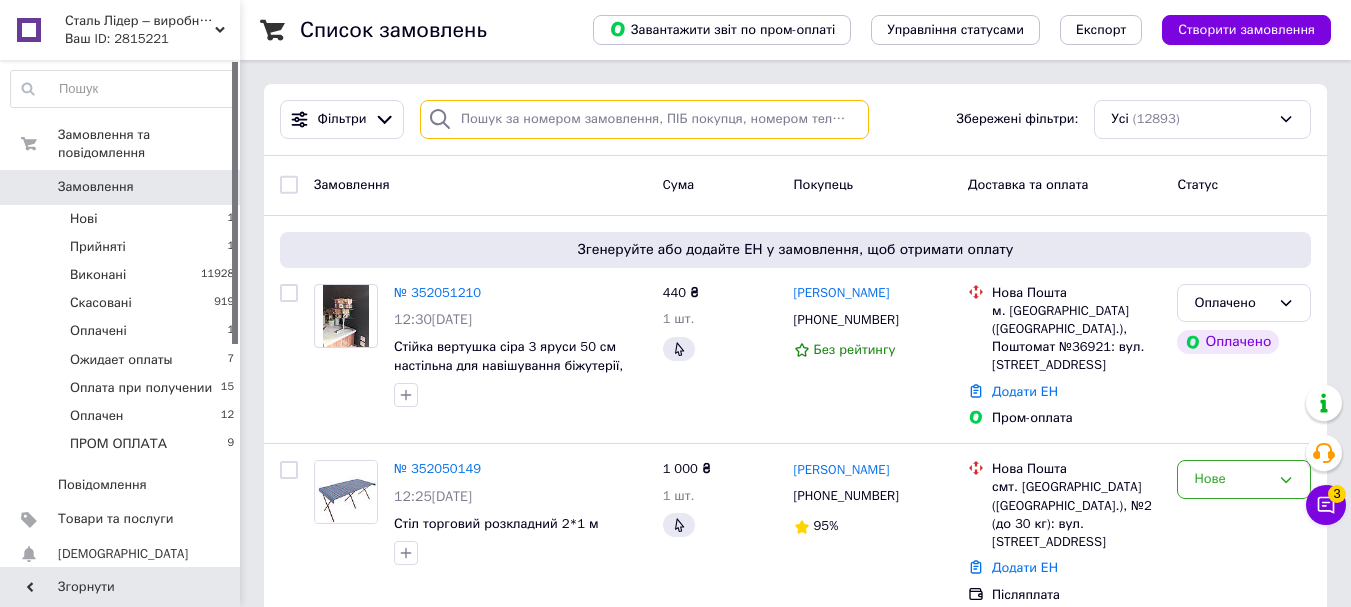 click at bounding box center (644, 119) 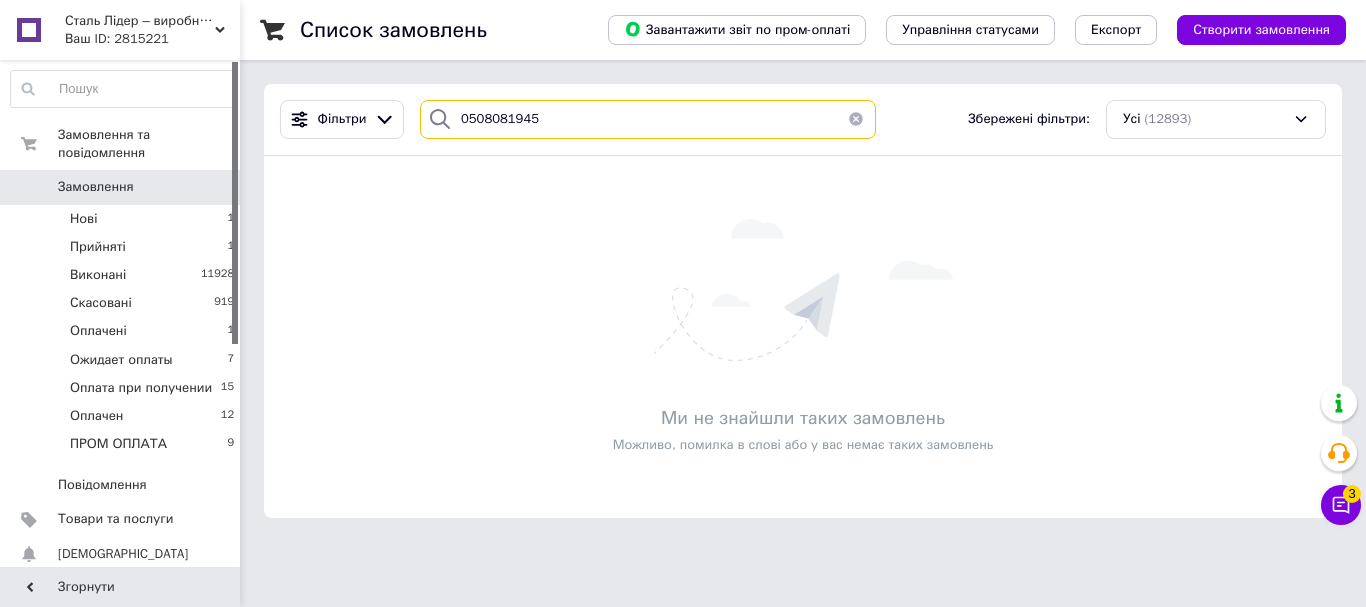 click on "0508081945" at bounding box center [648, 119] 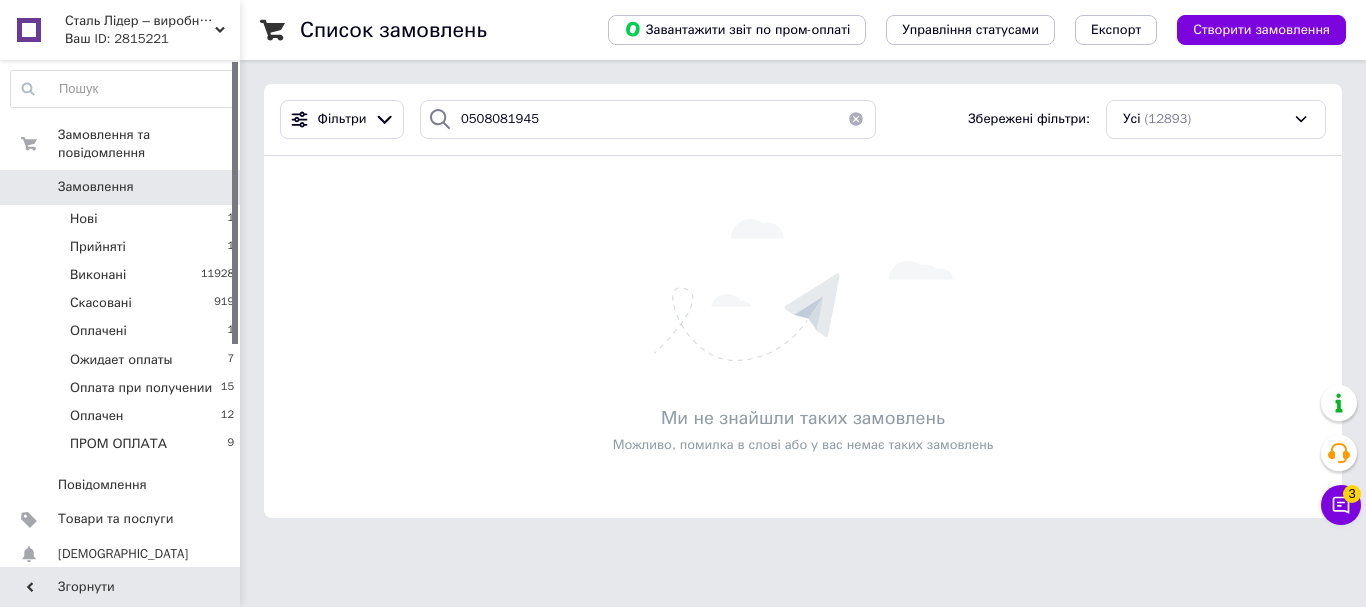 click at bounding box center [856, 119] 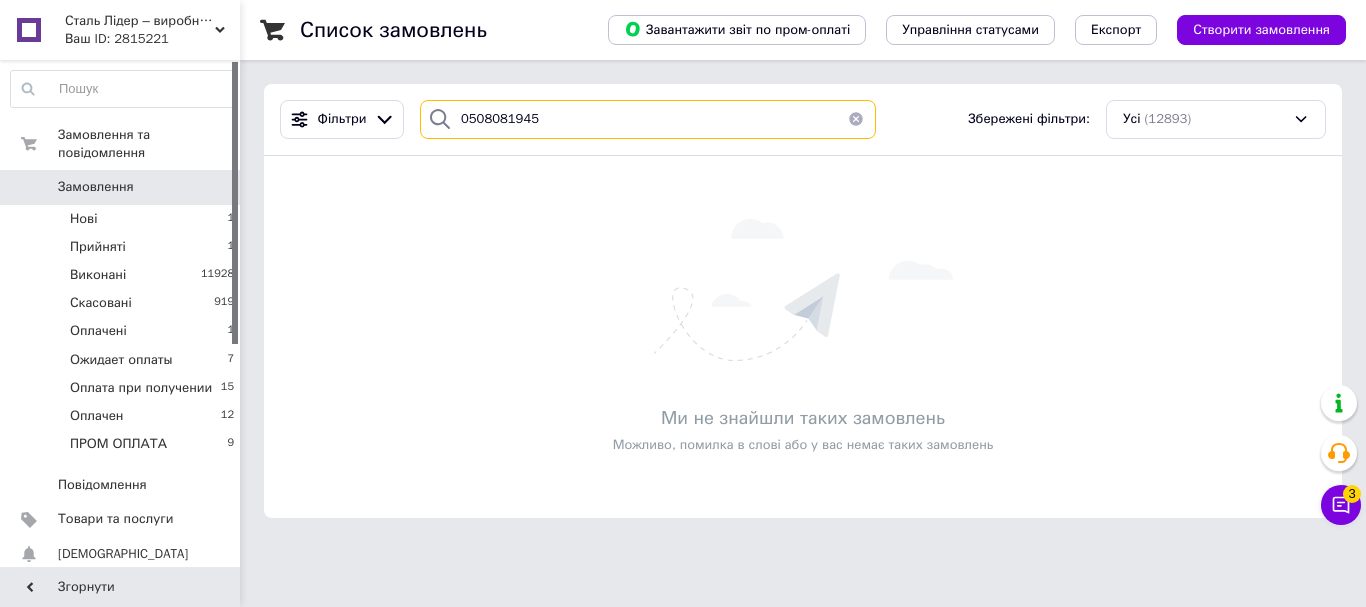 type 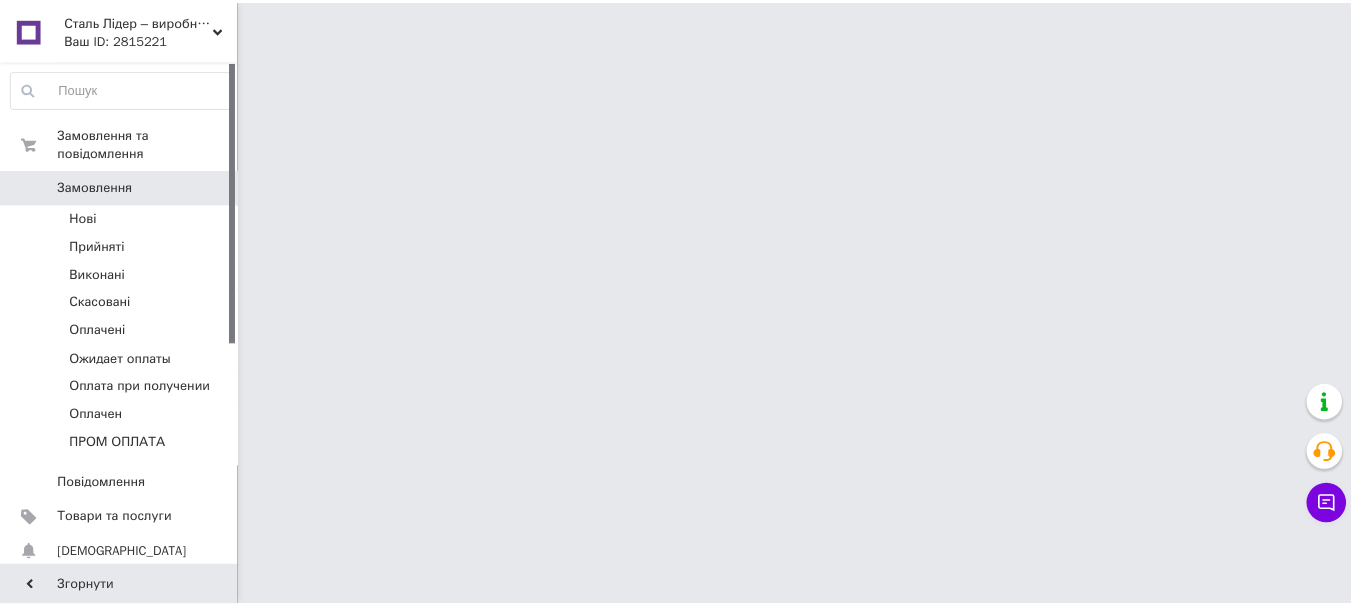 scroll, scrollTop: 0, scrollLeft: 0, axis: both 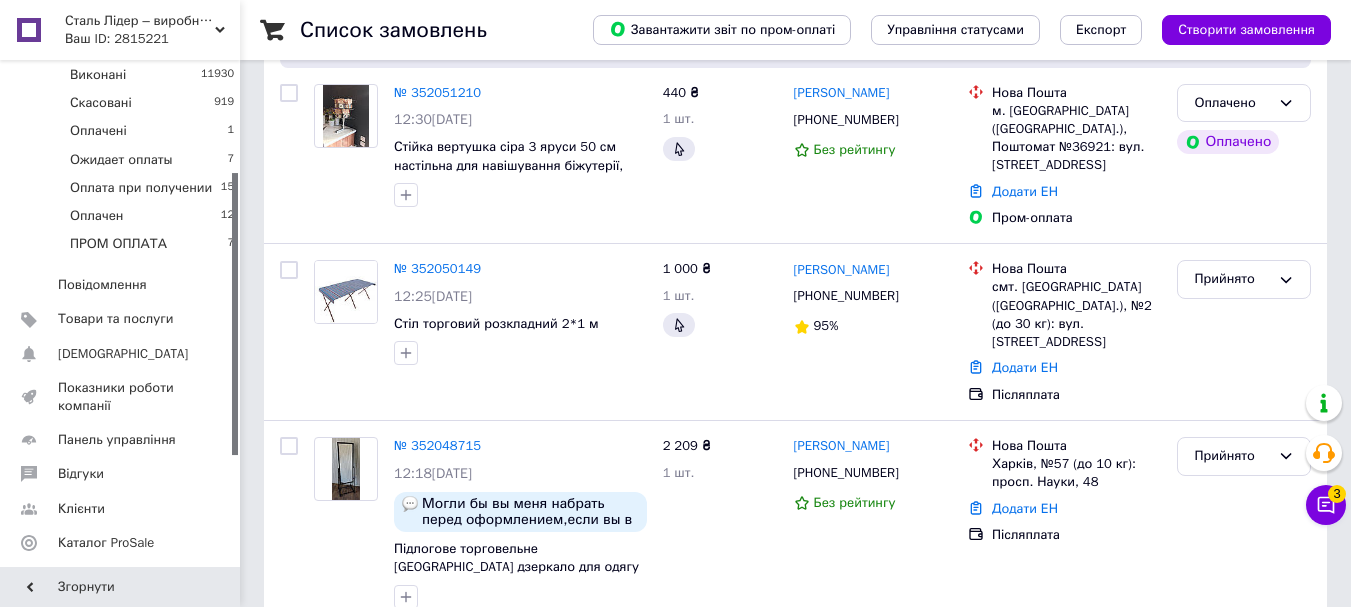 click on "№ 352050149" at bounding box center (437, 268) 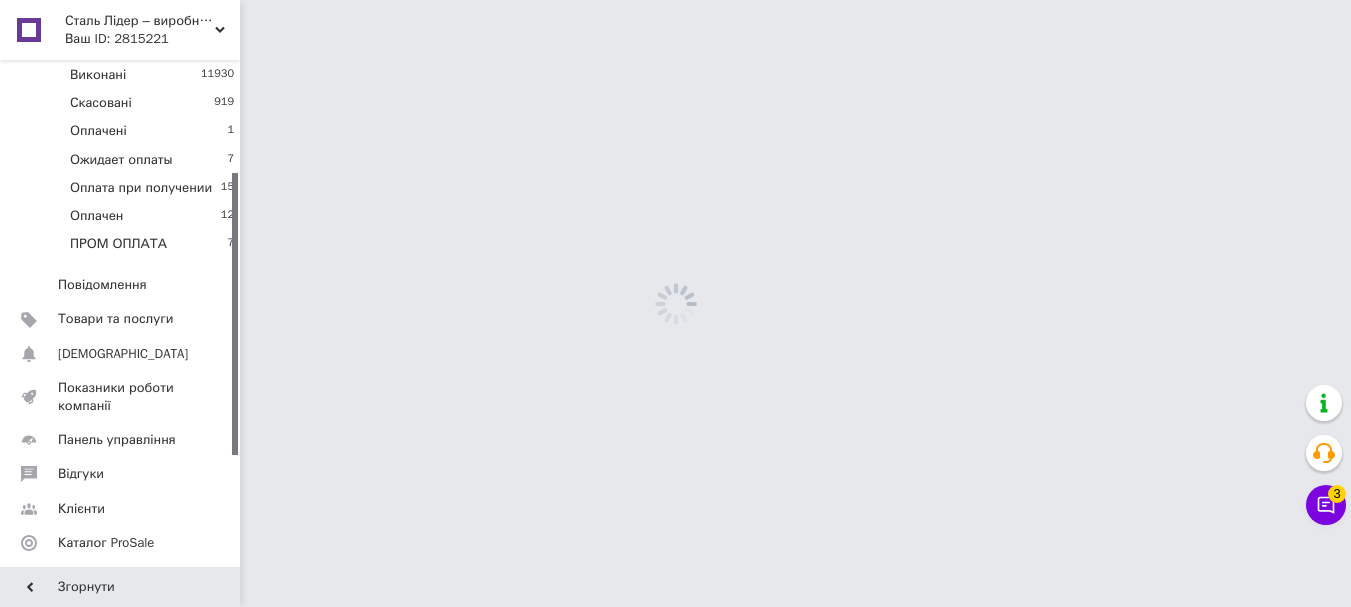scroll, scrollTop: 0, scrollLeft: 0, axis: both 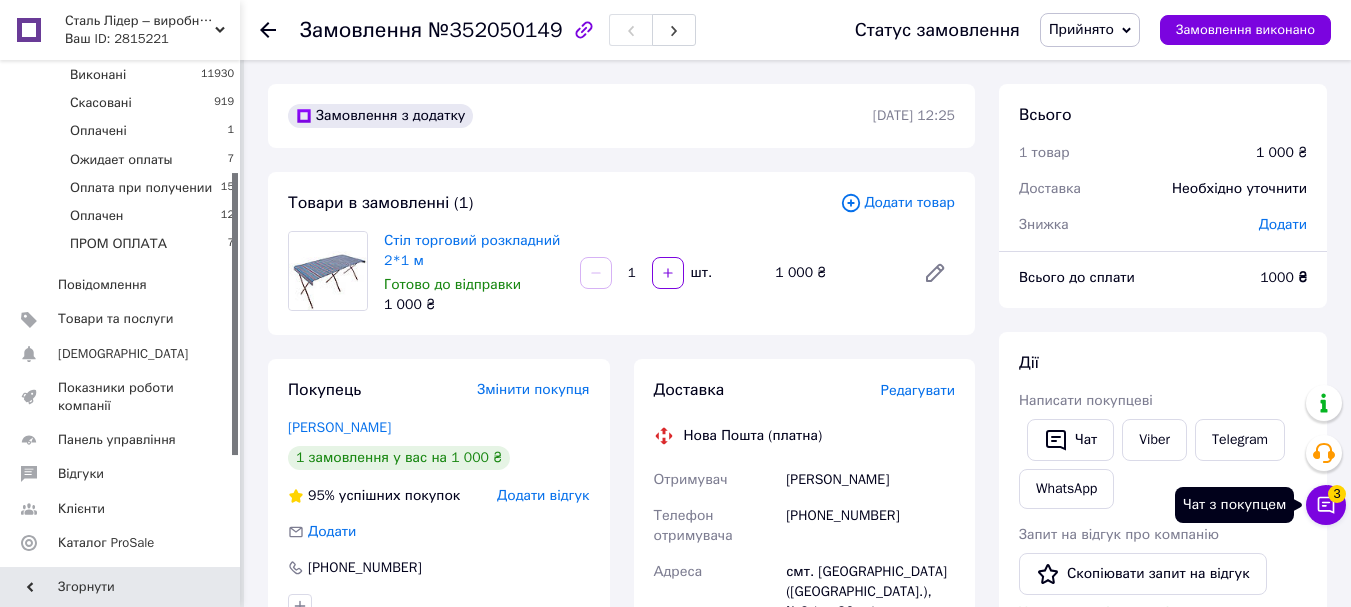 click 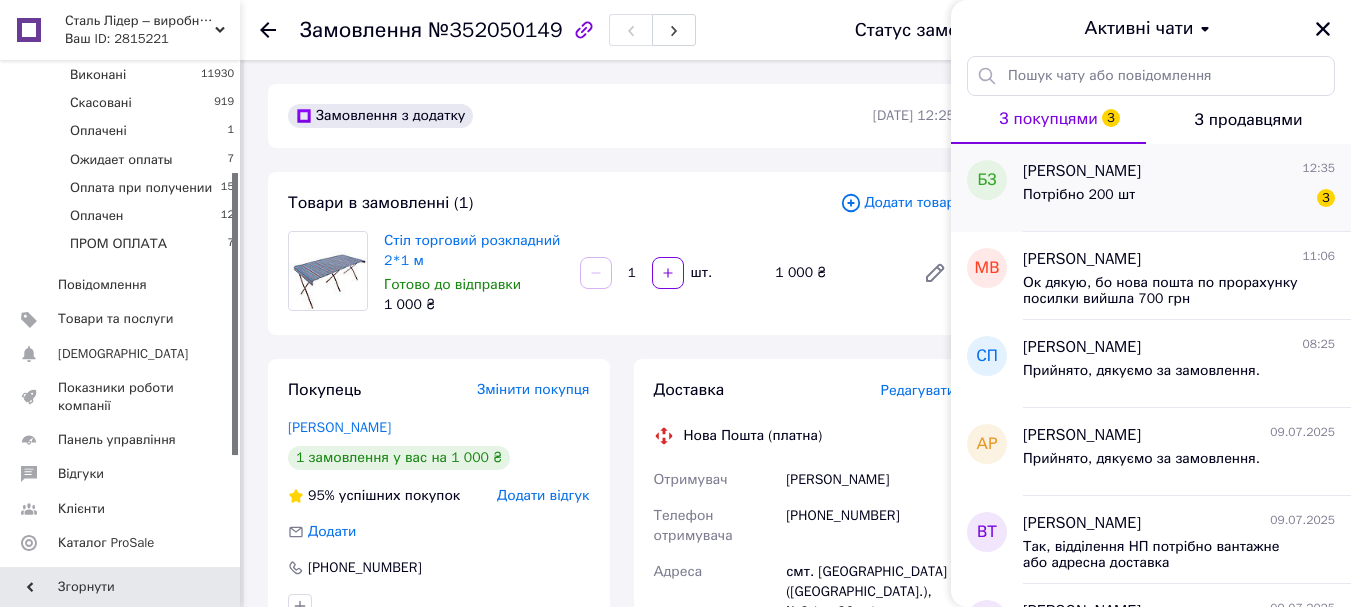click on "Потрібно 200 шт 3" at bounding box center [1179, 199] 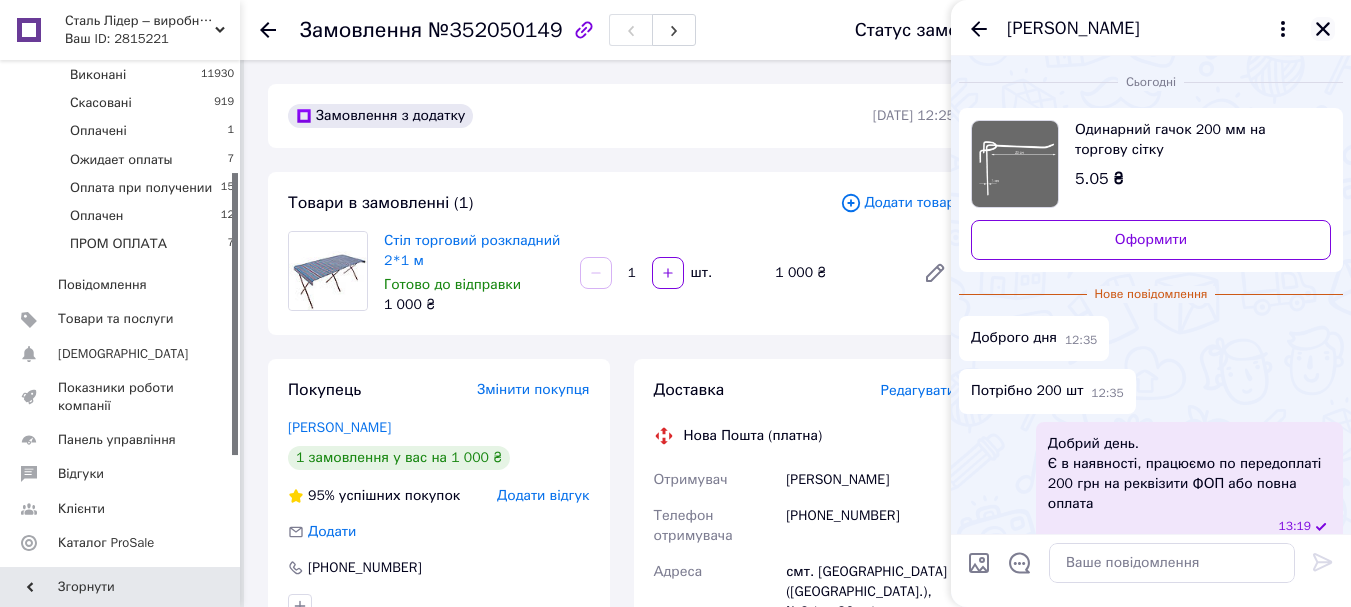click 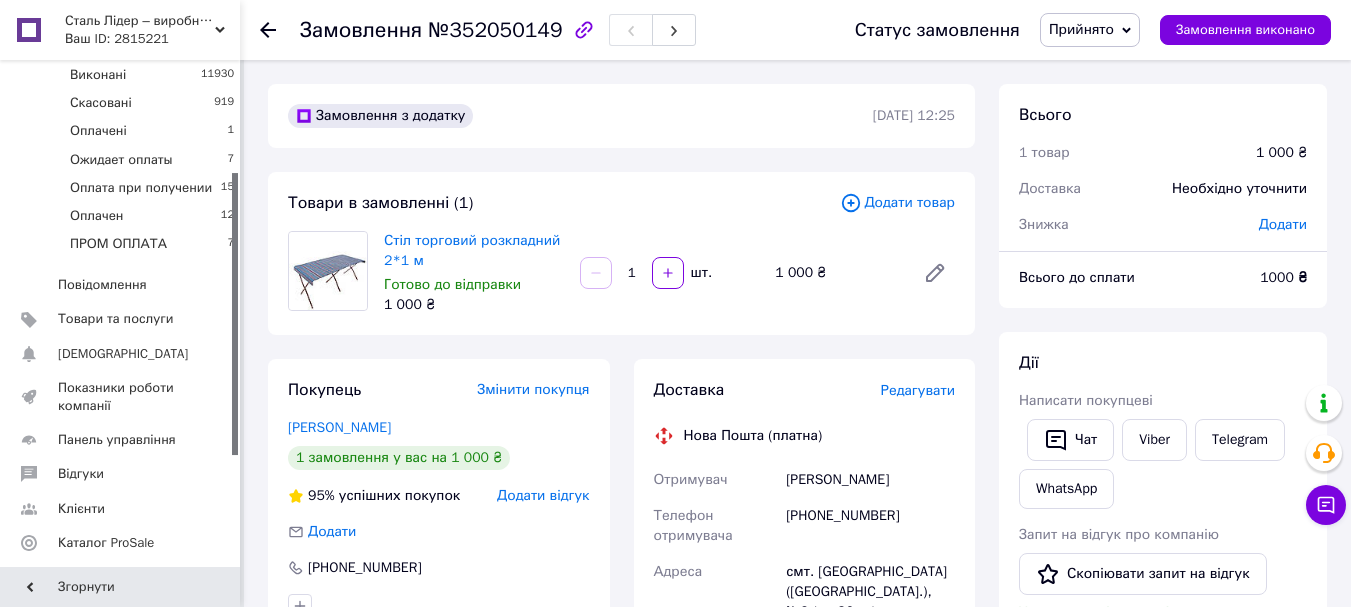 click 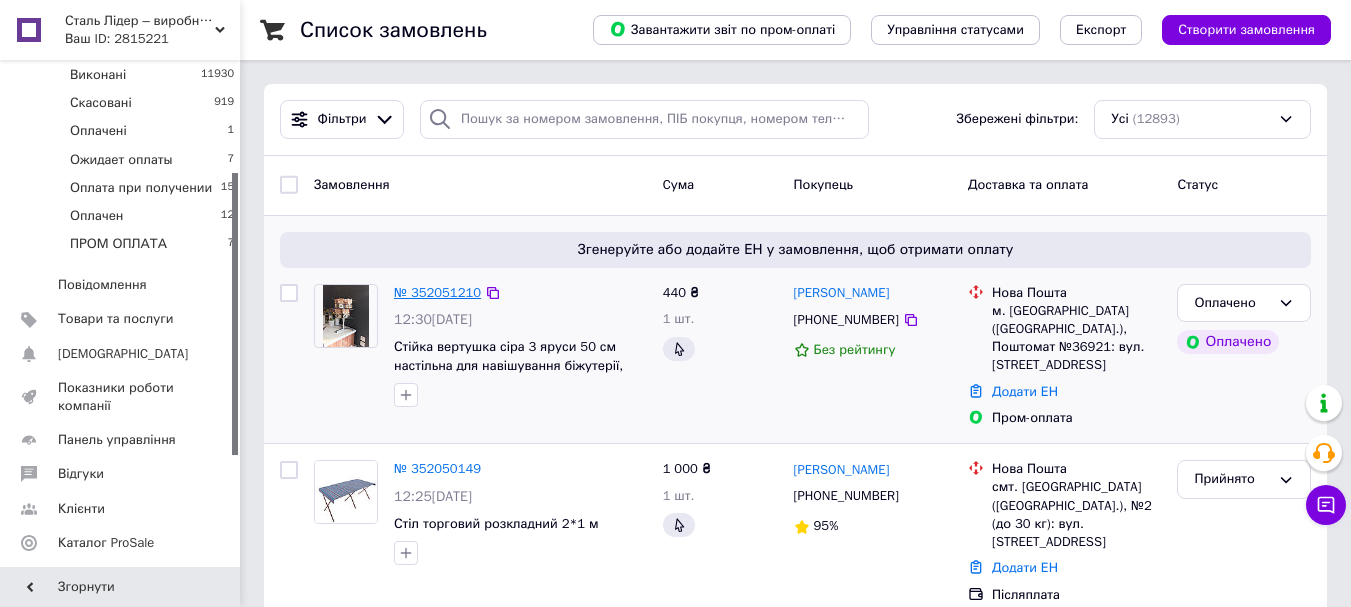 click on "№ 352051210" at bounding box center [437, 292] 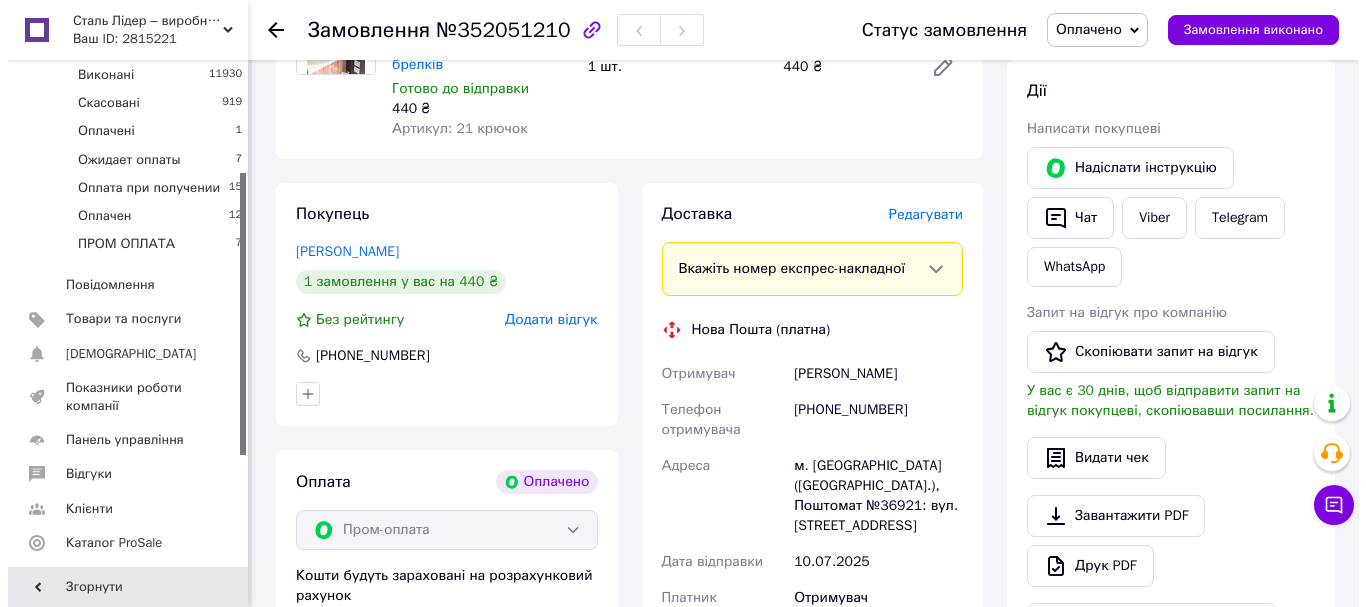 scroll, scrollTop: 300, scrollLeft: 0, axis: vertical 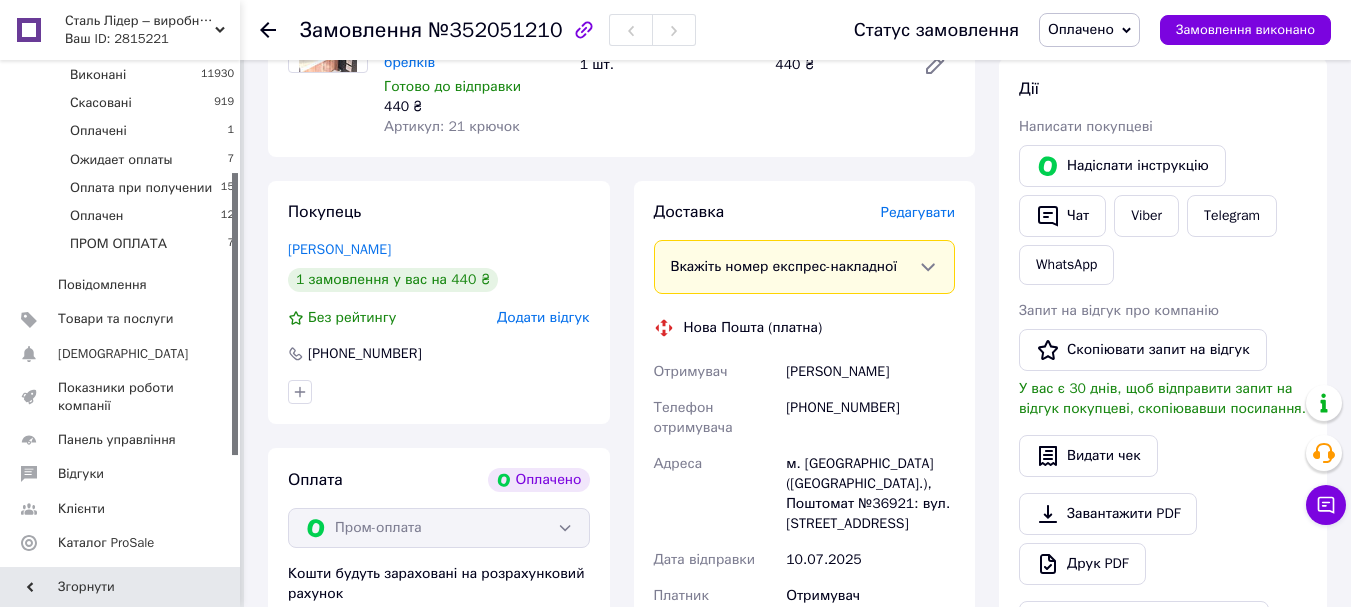 click on "Редагувати" at bounding box center (918, 212) 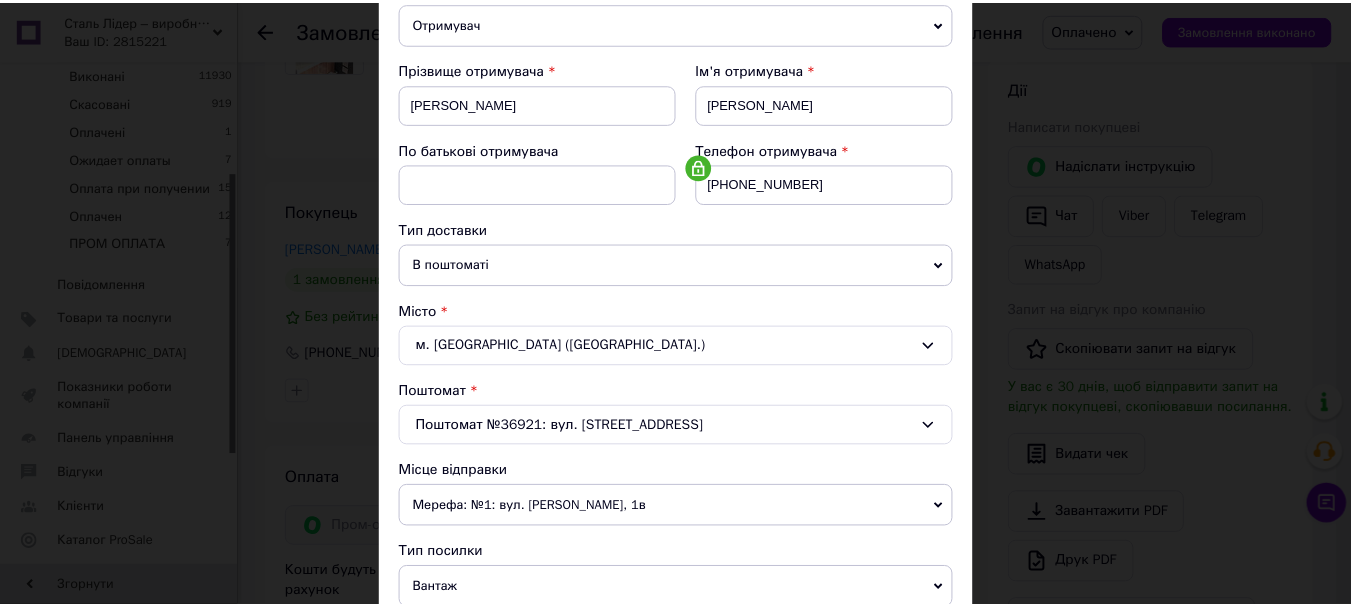 scroll, scrollTop: 300, scrollLeft: 0, axis: vertical 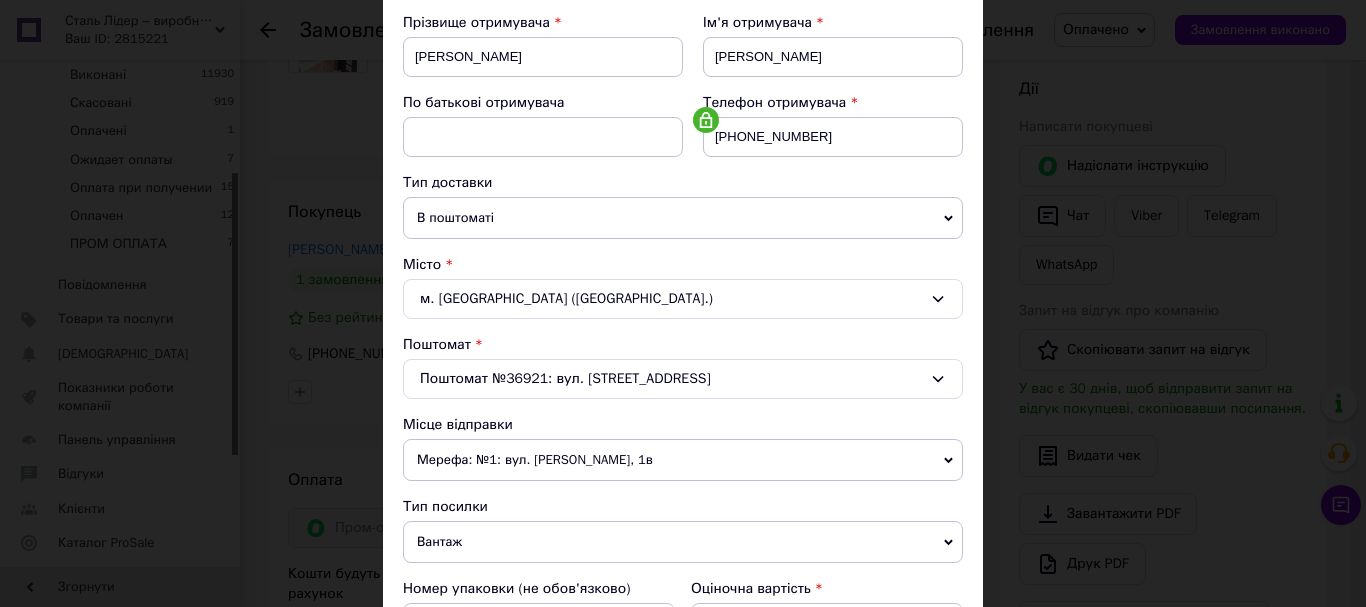 click on "В поштоматі" at bounding box center (683, 218) 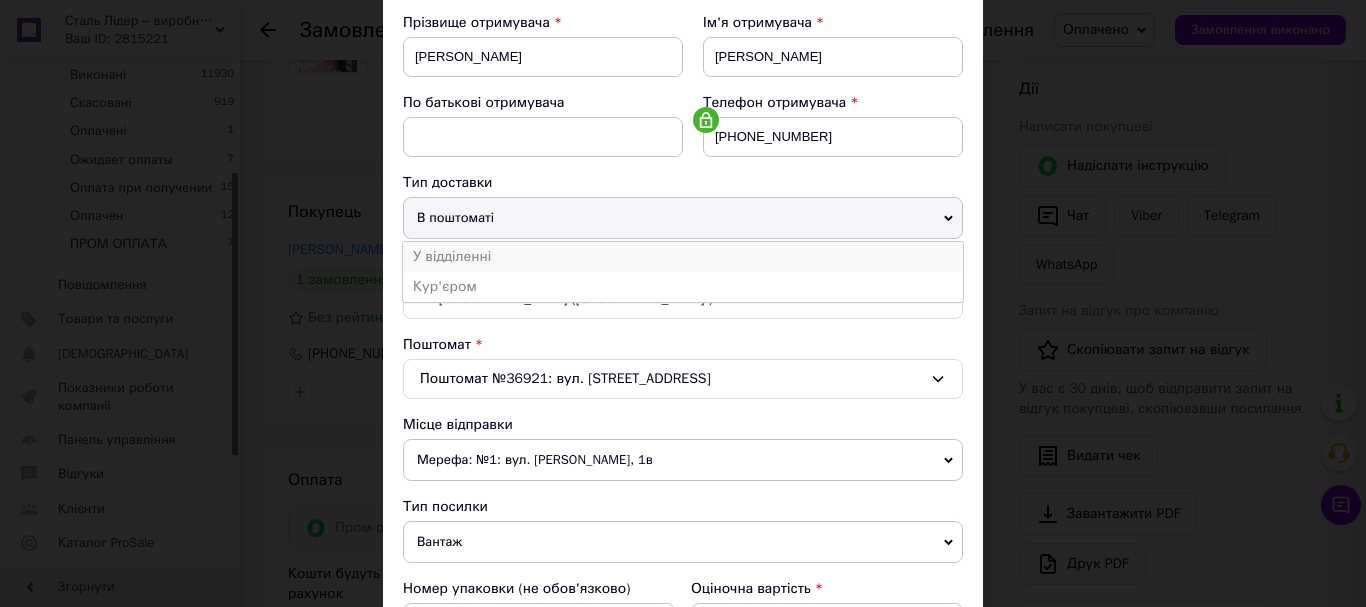 click on "У відділенні" at bounding box center (683, 257) 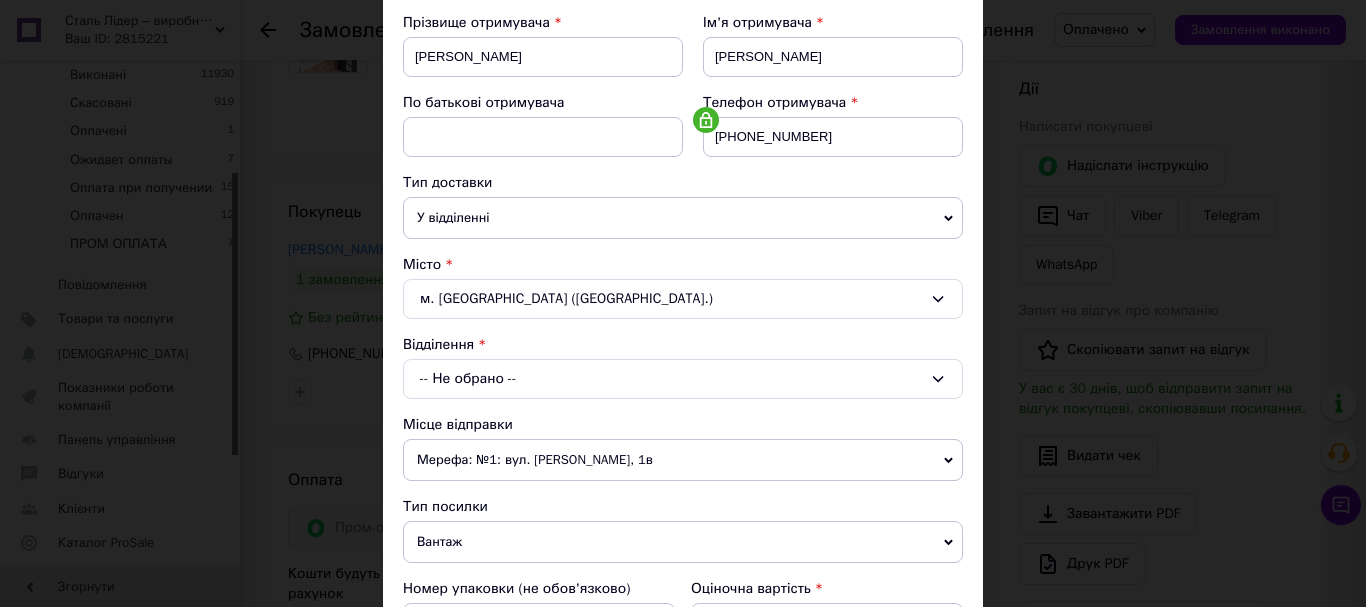click on "-- Не обрано --" at bounding box center [683, 379] 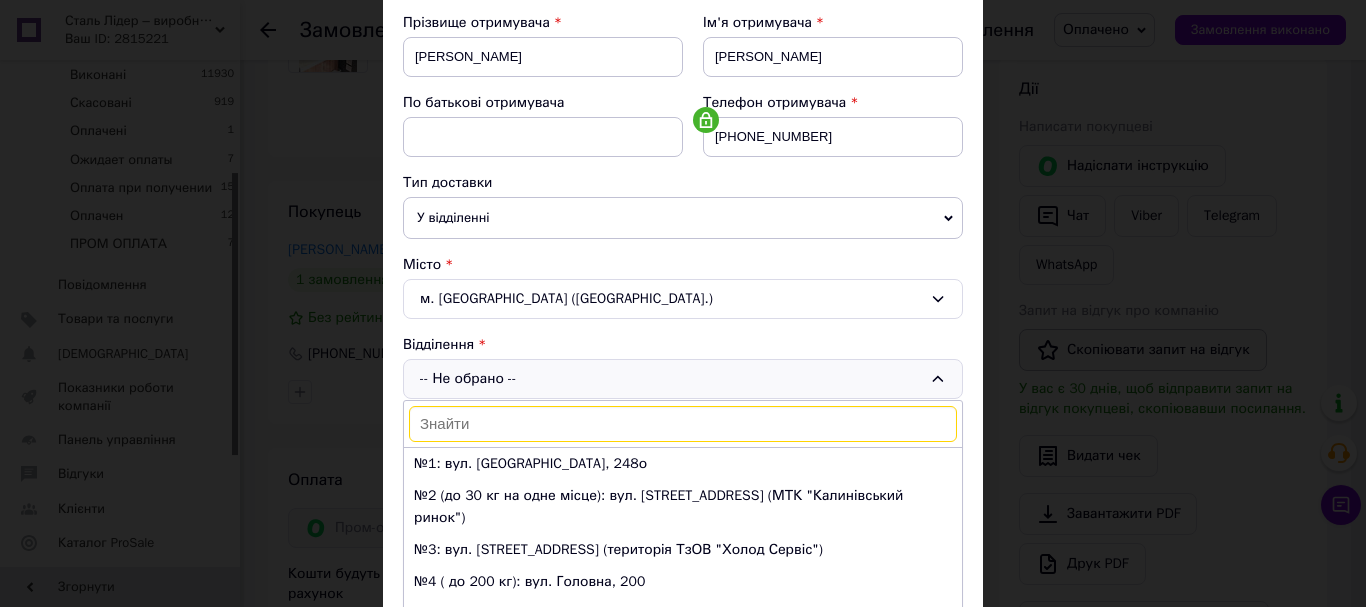 click on "× Редагування доставки Спосіб доставки Нова Пошта (платна) Платник Отримувач Відправник Прізвище отримувача Кушнір Ім'я отримувача Богдан По батькові отримувача Телефон отримувача +380984513180 Тип доставки У відділенні Кур'єром В поштоматі Місто м. Чернівці (Чернівецька обл.) Відділення -- Не обрано -- №1: вул. Руська, 248о №2 (до 30 кг на одне місце): вул. Калинівська, 13-А (МТК "Калинівський ринок") №3: вул. Коломийська, 9г (територія ТзОВ "Холод Сервіс") №4 ( до 200 кг): вул. Головна, 200 №5 (до 30 кг на одне місце): вул. Ясська, 3 №6 (до 30 кг на одне місце): вул. Шкільна, 1б Тип посилки" at bounding box center (683, 303) 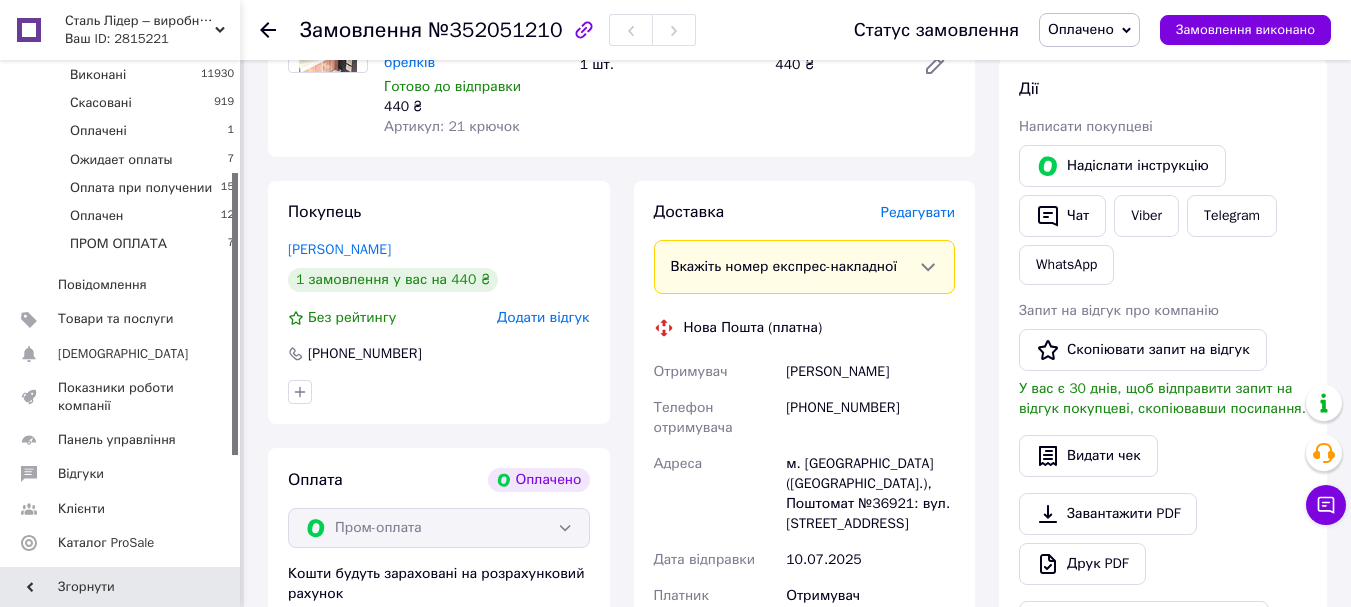 click 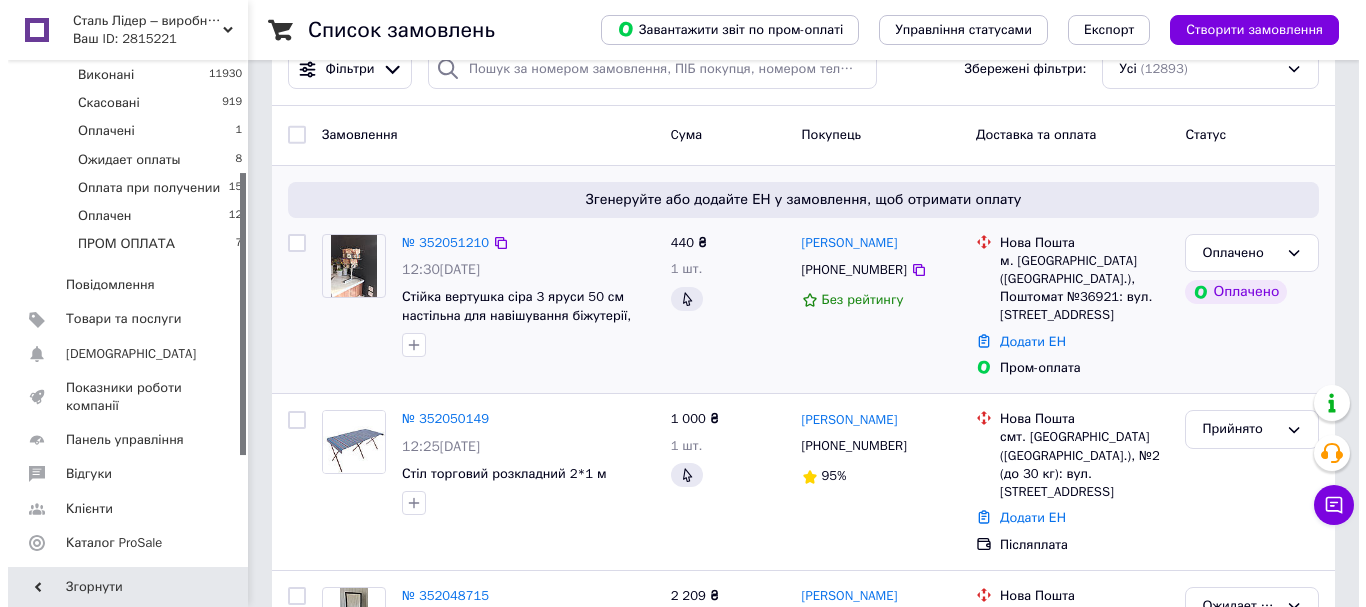 scroll, scrollTop: 100, scrollLeft: 0, axis: vertical 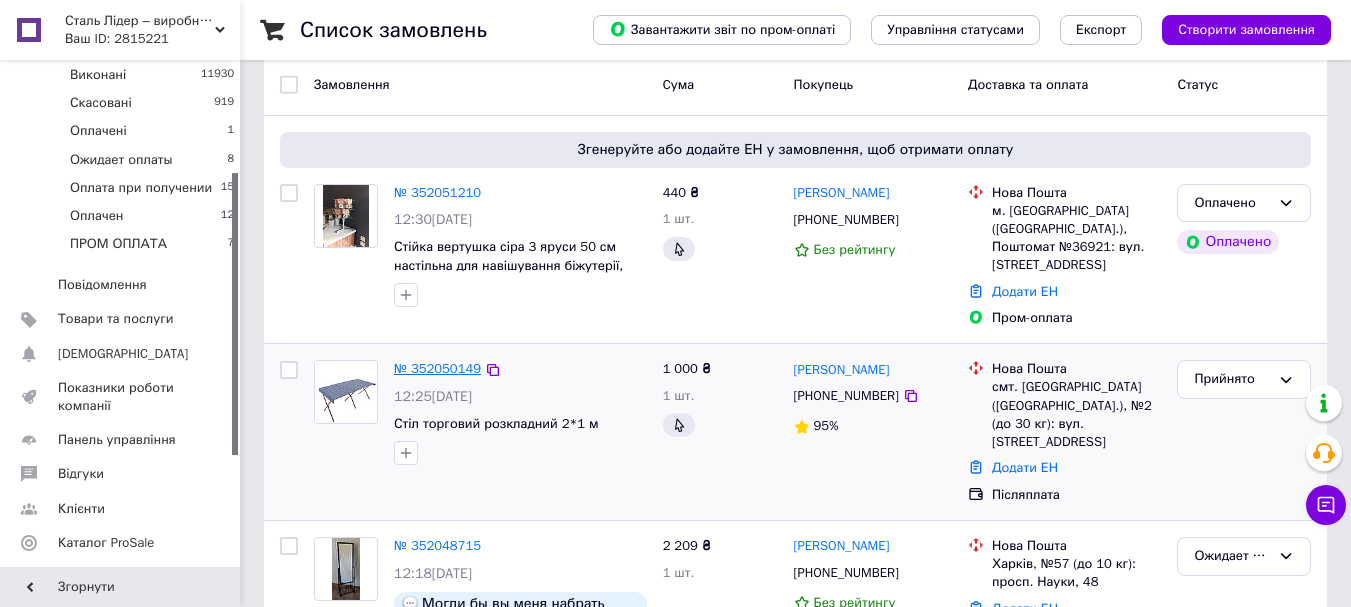 click on "№ 352050149" at bounding box center (437, 368) 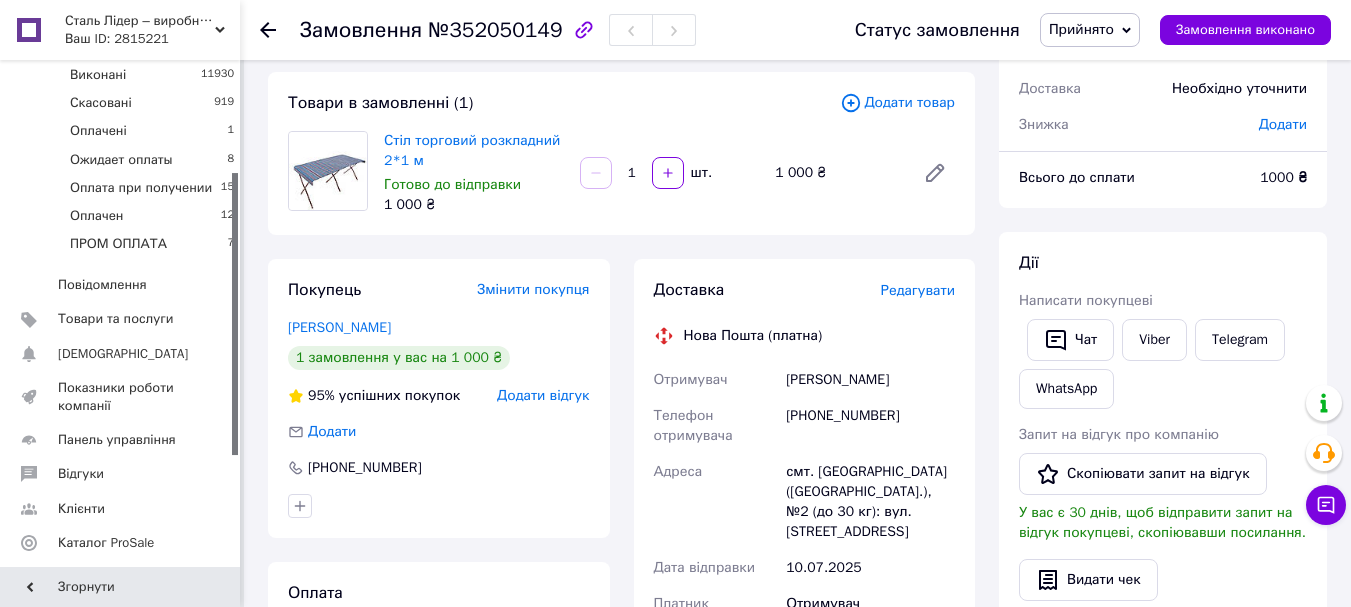 click on "Редагувати" at bounding box center [918, 290] 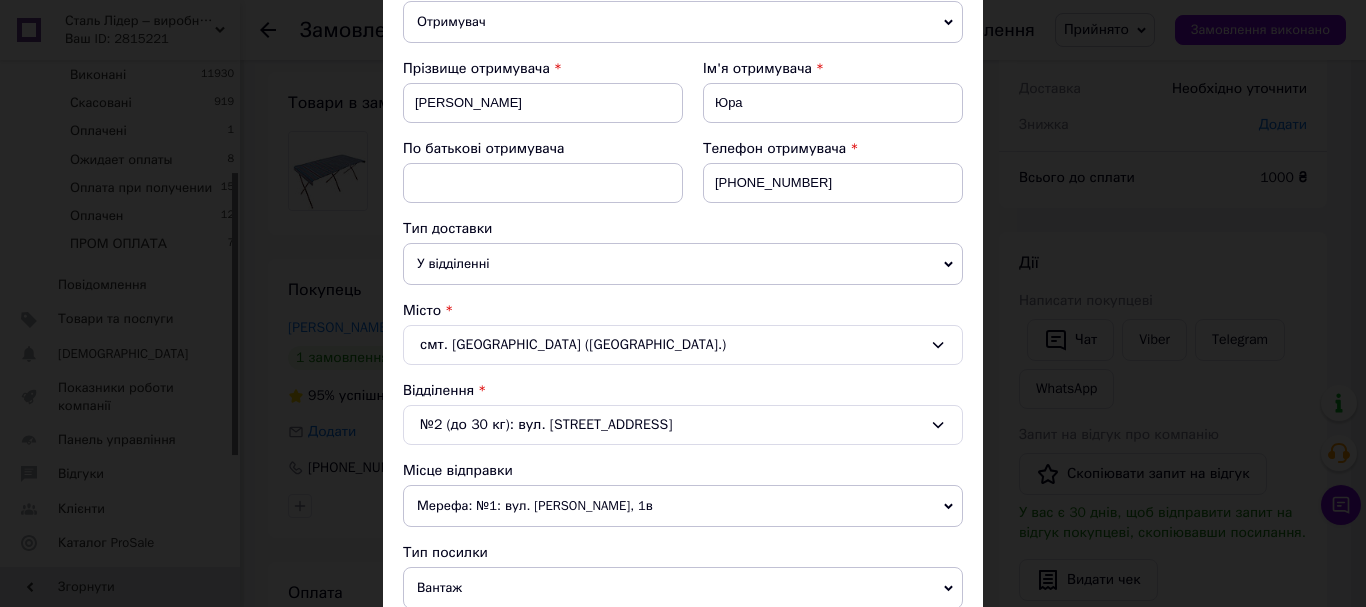 scroll, scrollTop: 300, scrollLeft: 0, axis: vertical 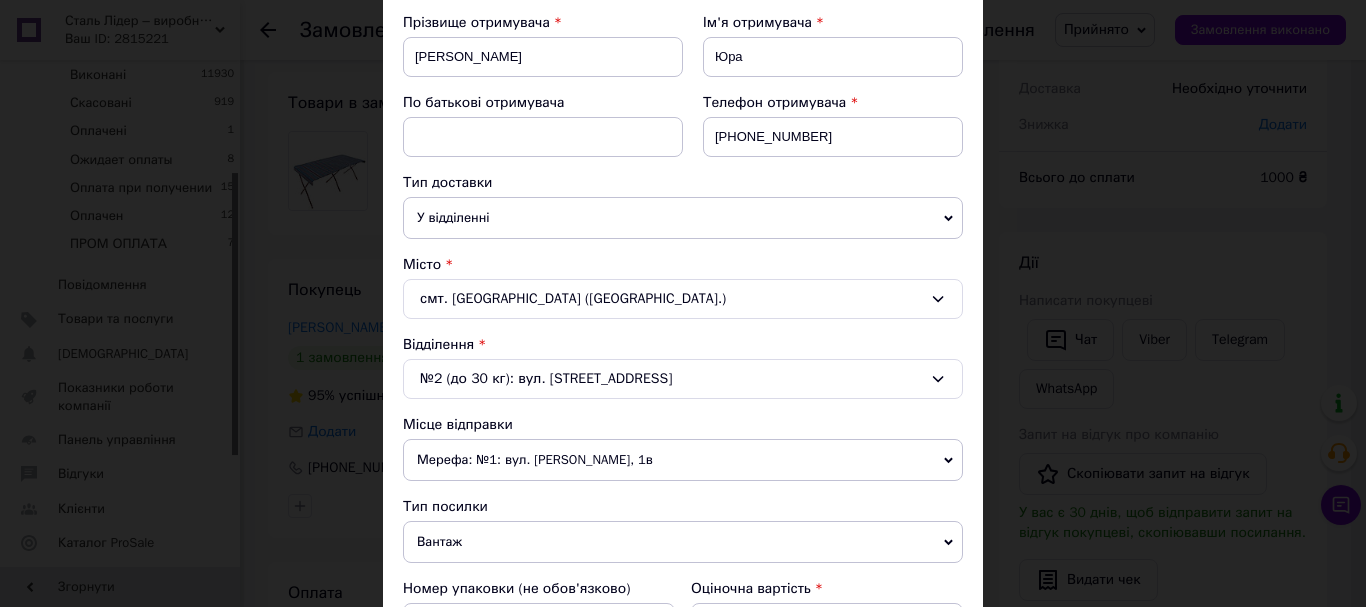 click on "№2 (до 30 кг): вул. Центральна, 3" at bounding box center (683, 379) 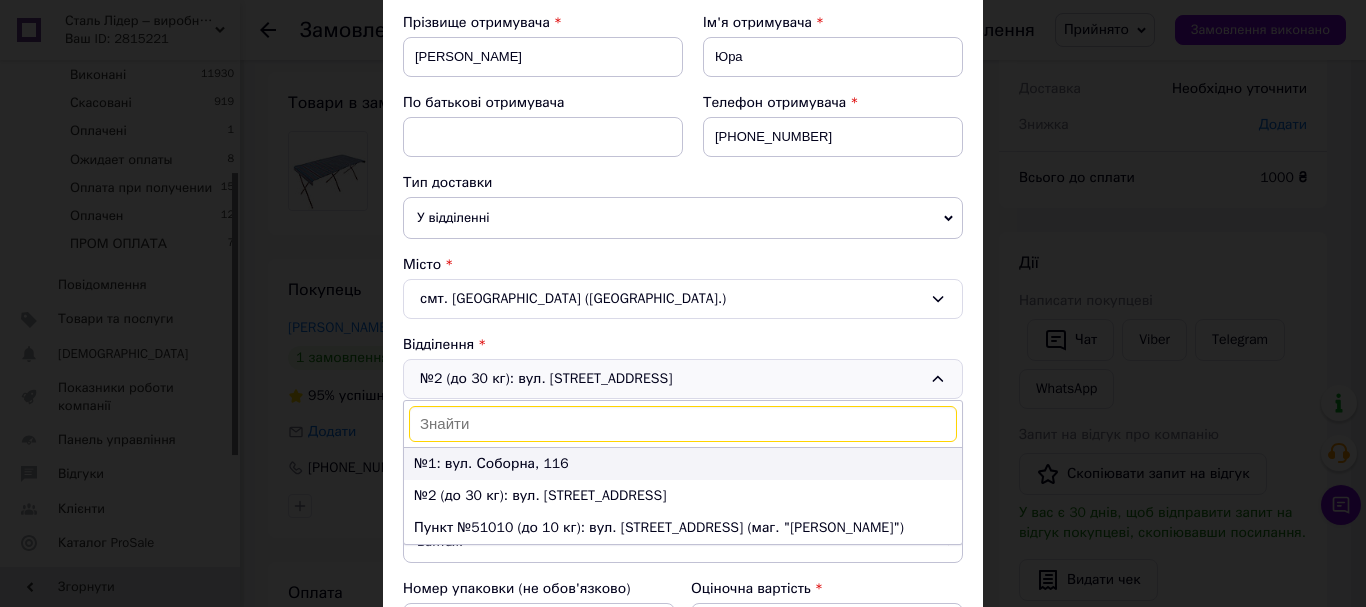 click on "№1: вул. Соборна, 116" at bounding box center [683, 464] 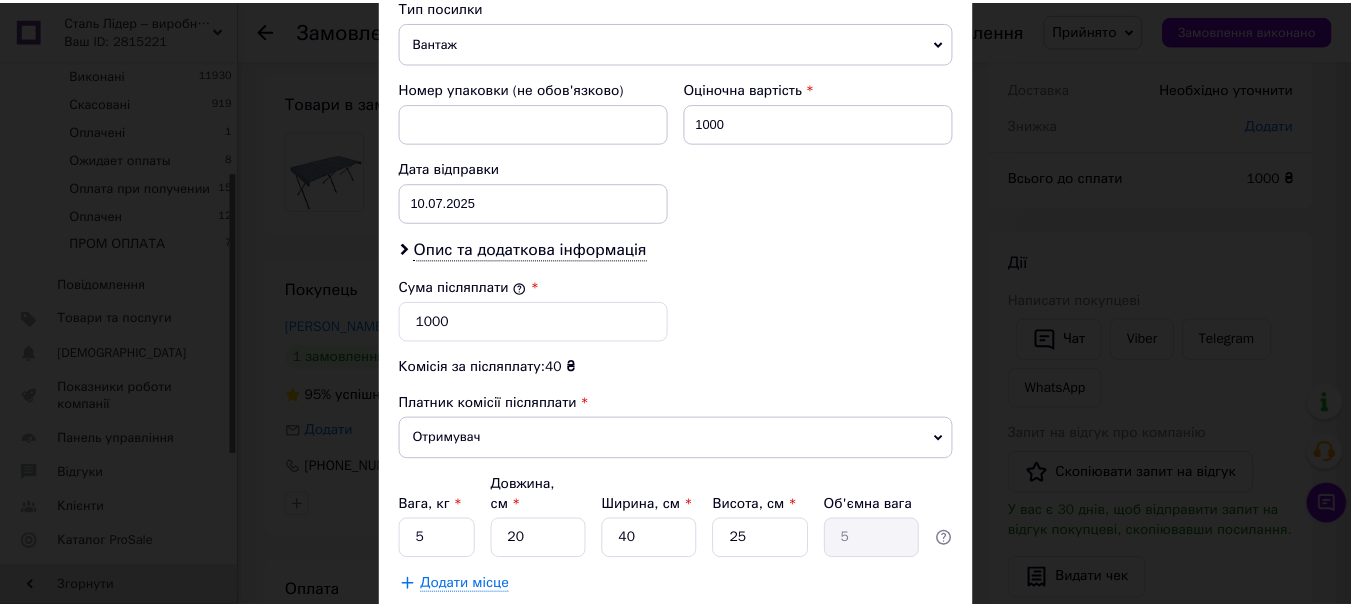 scroll, scrollTop: 919, scrollLeft: 0, axis: vertical 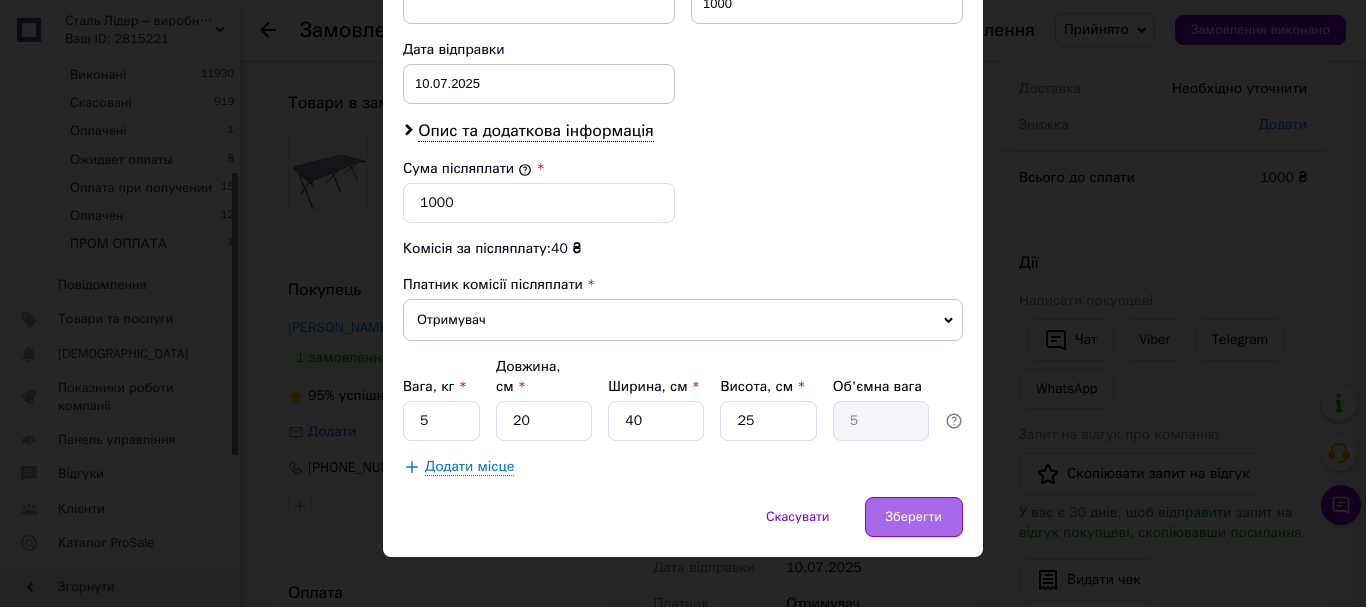 click on "Зберегти" at bounding box center [914, 517] 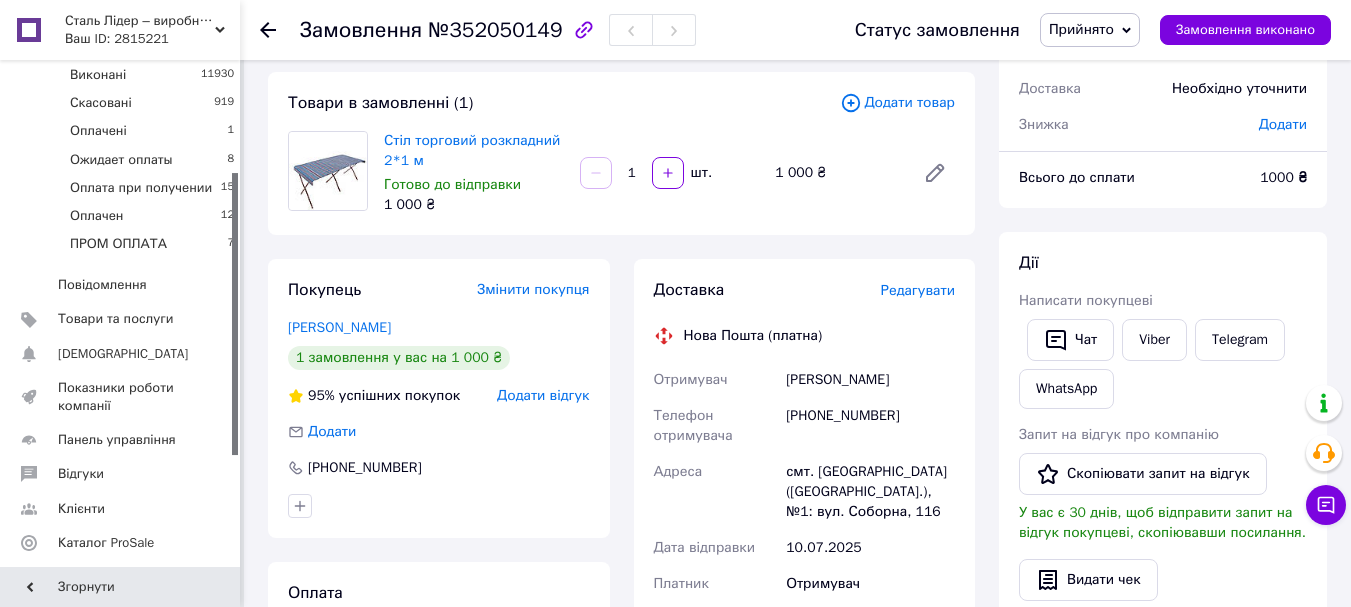 click 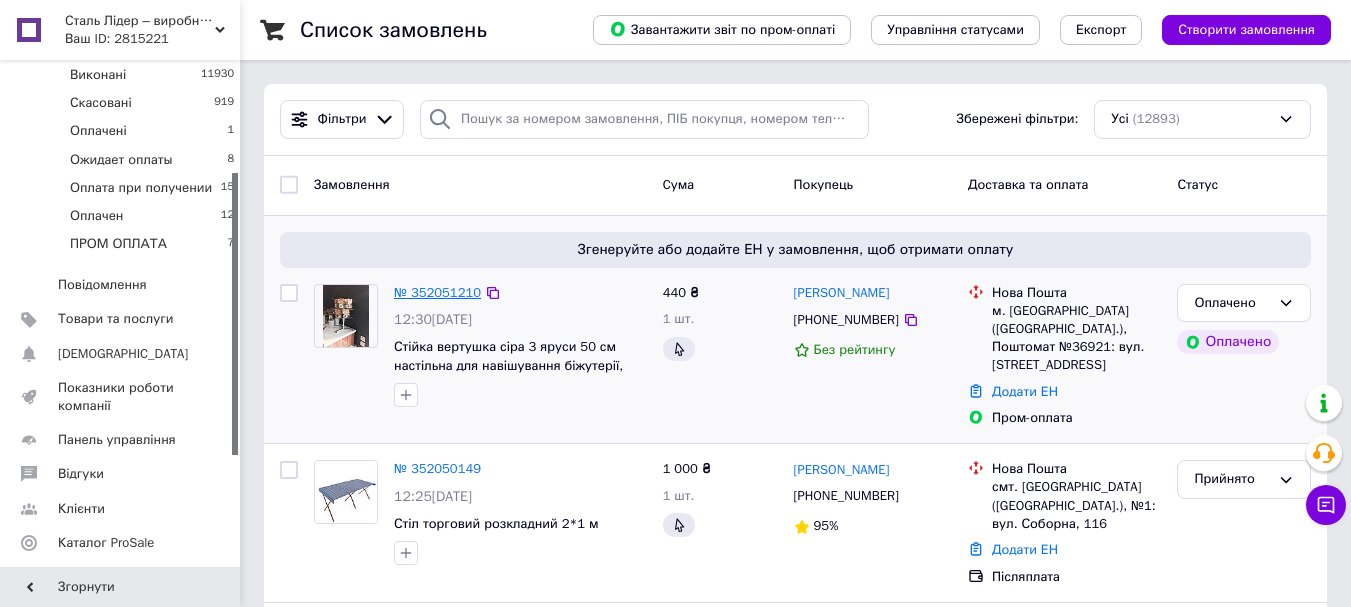 click on "№ 352051210" at bounding box center (437, 292) 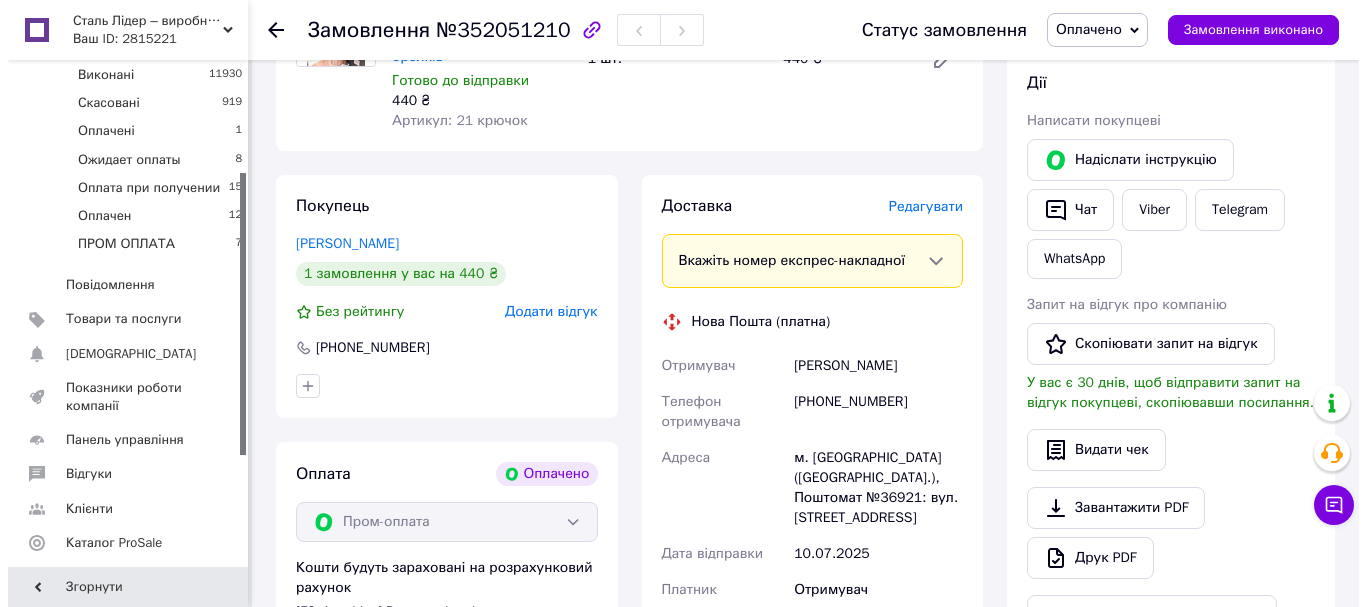 scroll, scrollTop: 400, scrollLeft: 0, axis: vertical 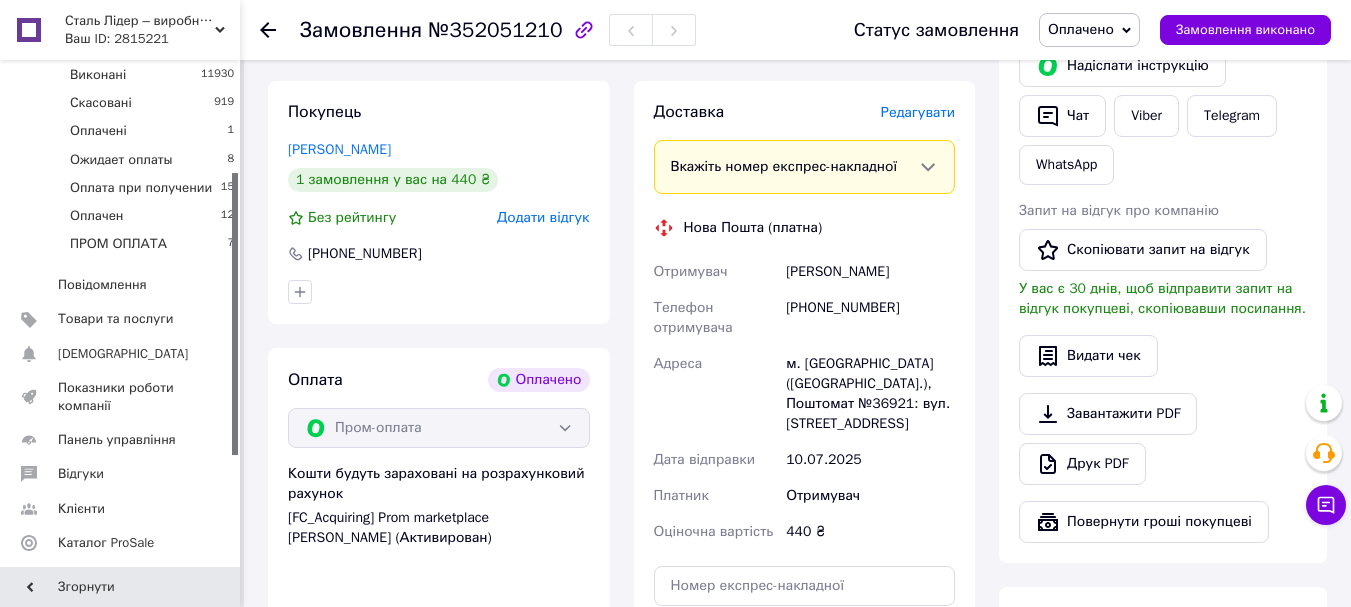click on "Редагувати" at bounding box center [918, 112] 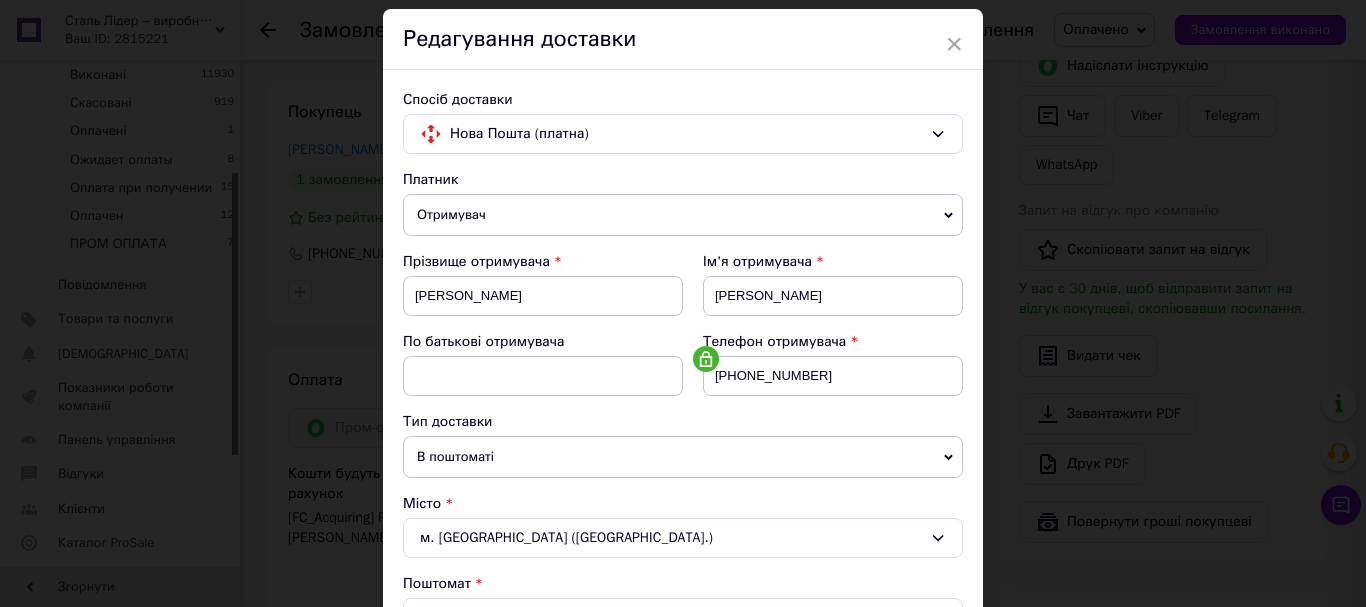 scroll, scrollTop: 200, scrollLeft: 0, axis: vertical 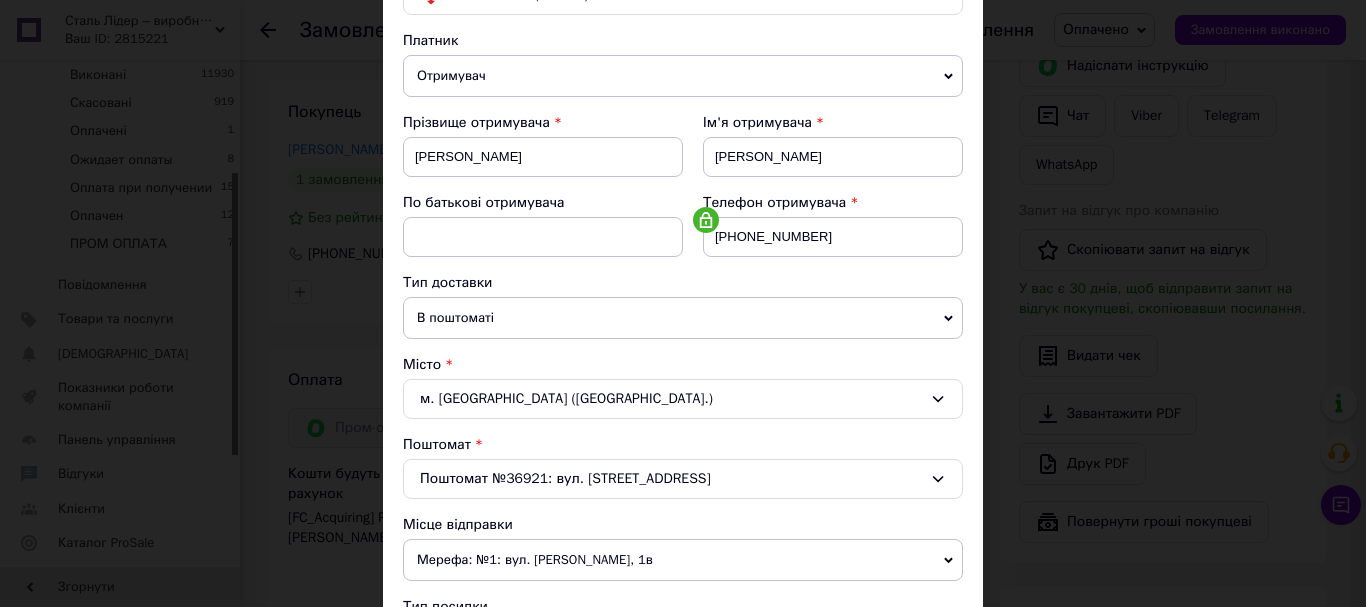 click on "В поштоматі" at bounding box center [683, 318] 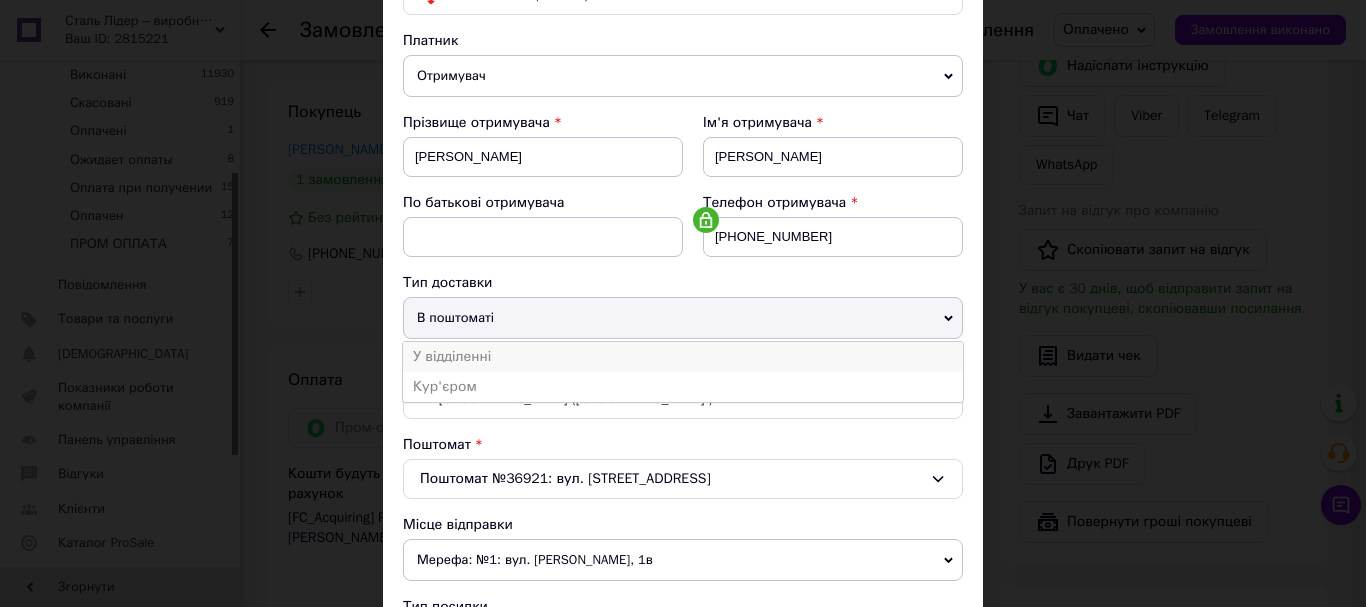 click on "У відділенні" at bounding box center (683, 357) 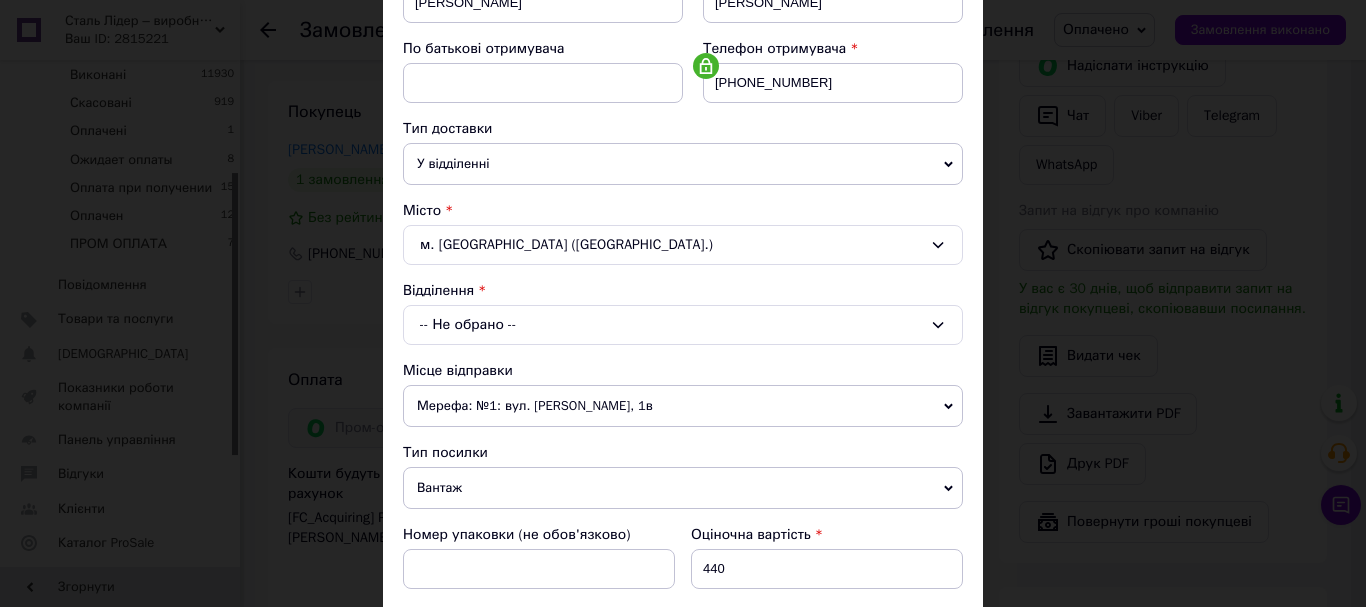 scroll, scrollTop: 400, scrollLeft: 0, axis: vertical 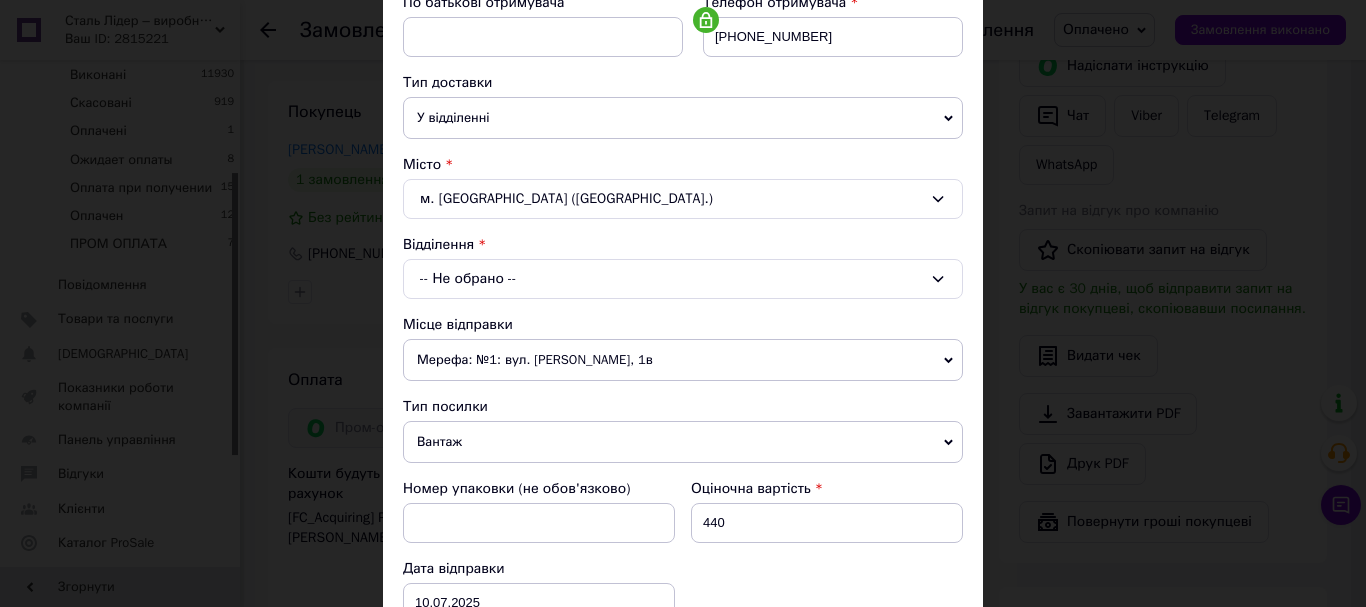 click on "-- Не обрано --" at bounding box center [683, 279] 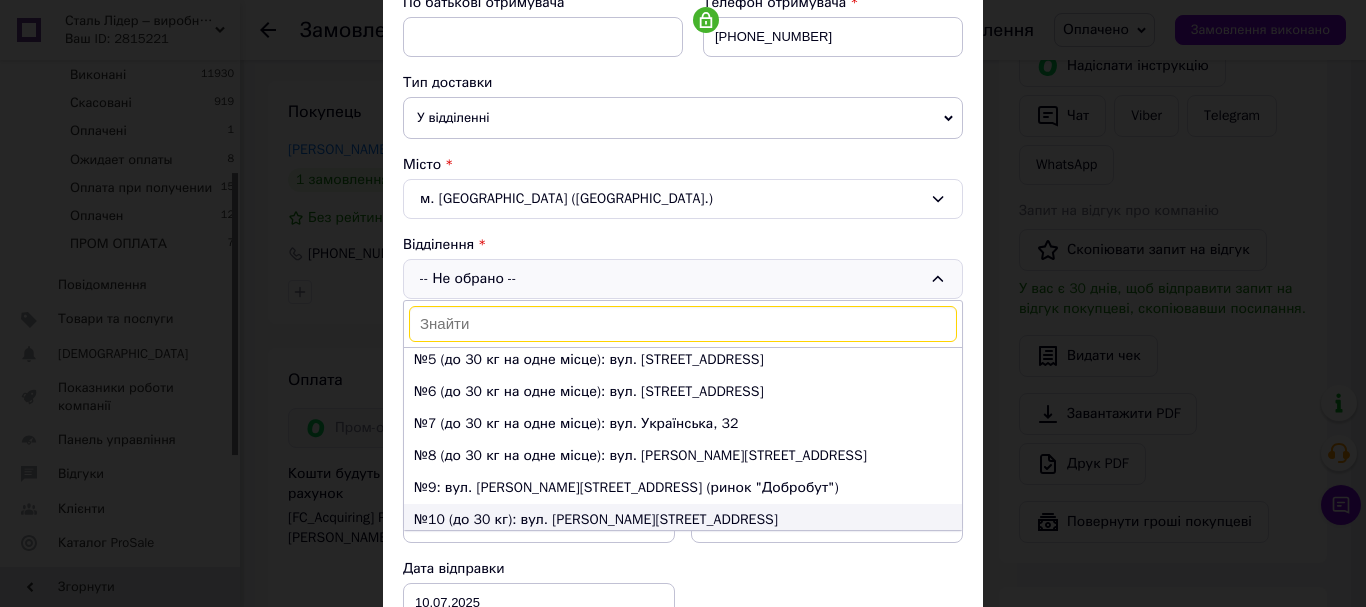 scroll, scrollTop: 200, scrollLeft: 0, axis: vertical 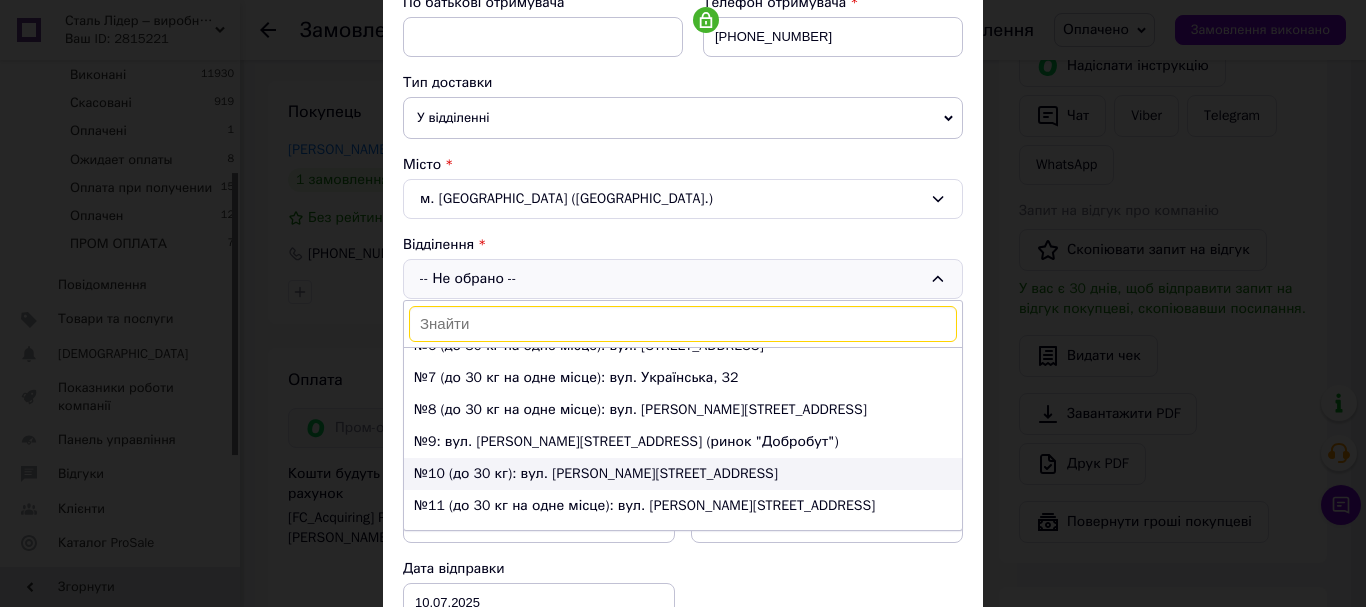 click on "№10 (до 30 кг): вул. Котляревського, 7" at bounding box center [683, 474] 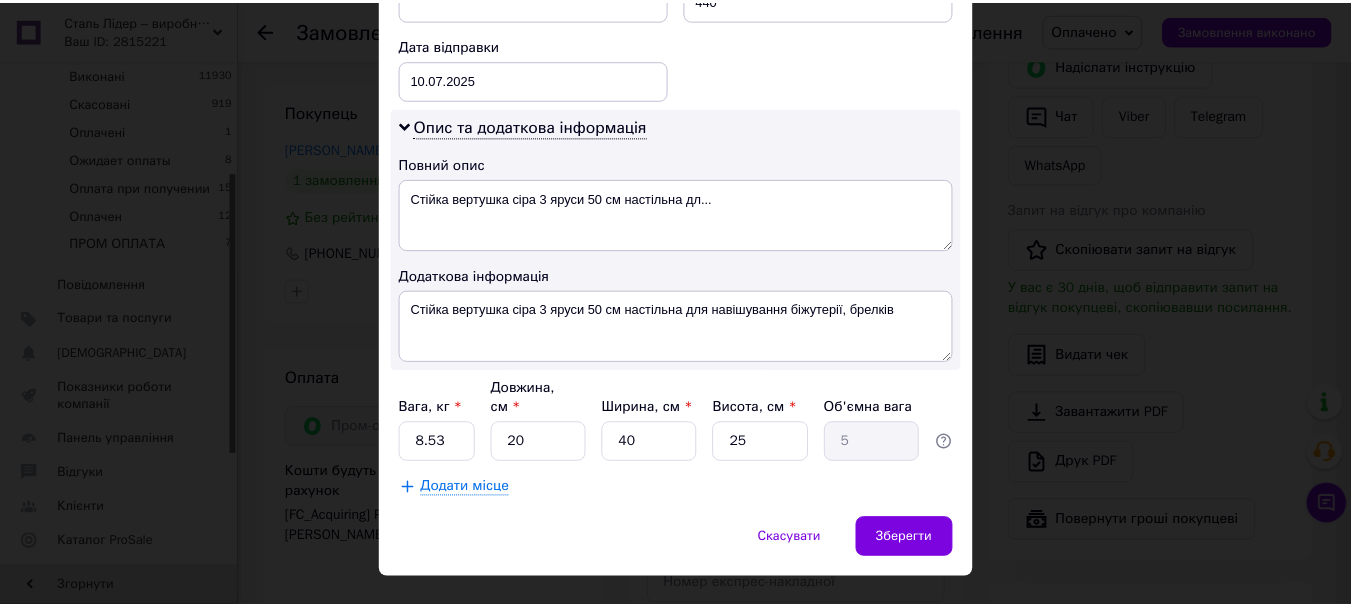 scroll, scrollTop: 945, scrollLeft: 0, axis: vertical 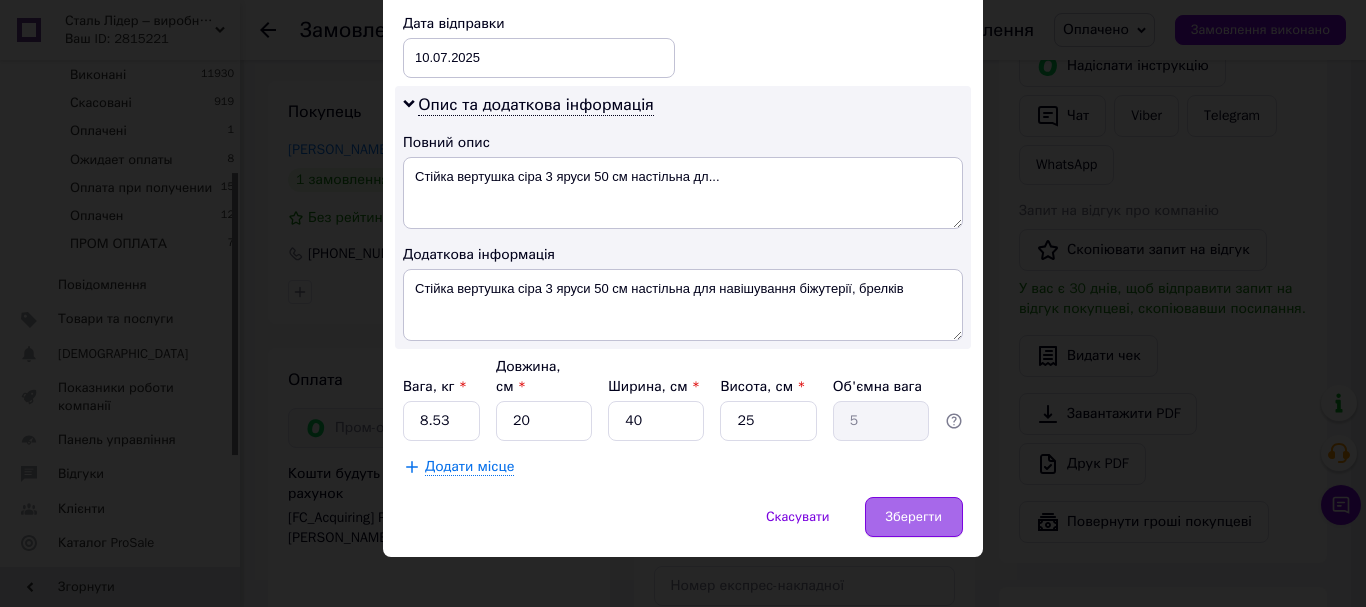 click on "Зберегти" at bounding box center (914, 517) 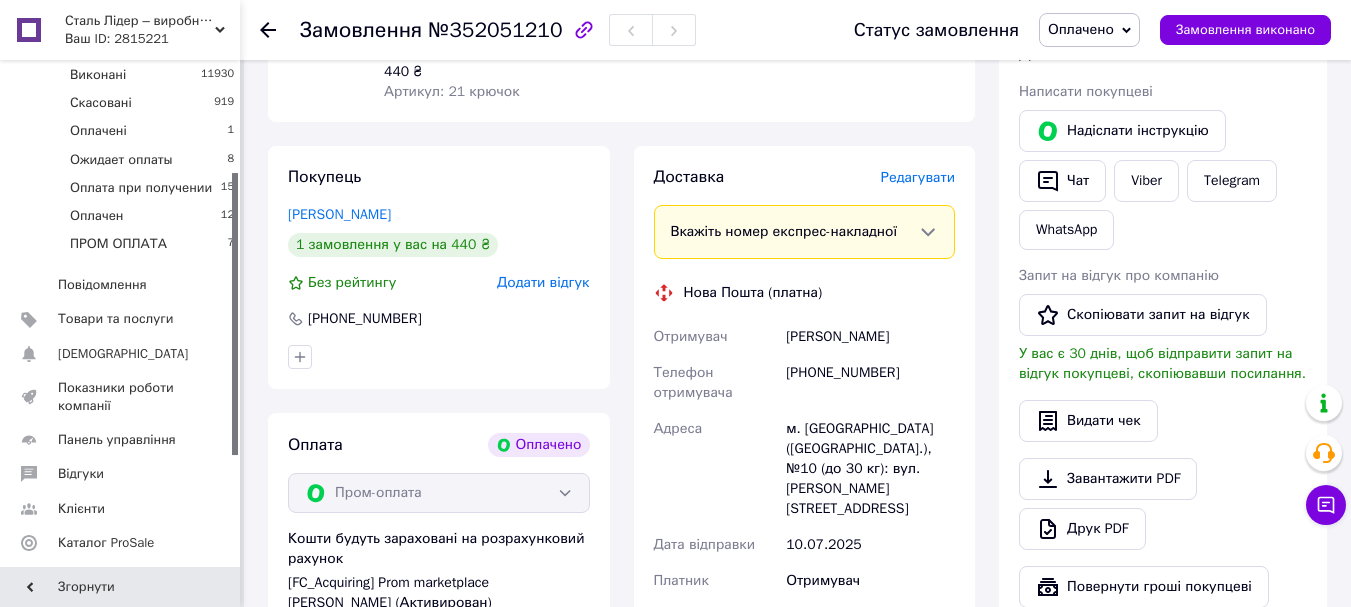 scroll, scrollTop: 300, scrollLeft: 0, axis: vertical 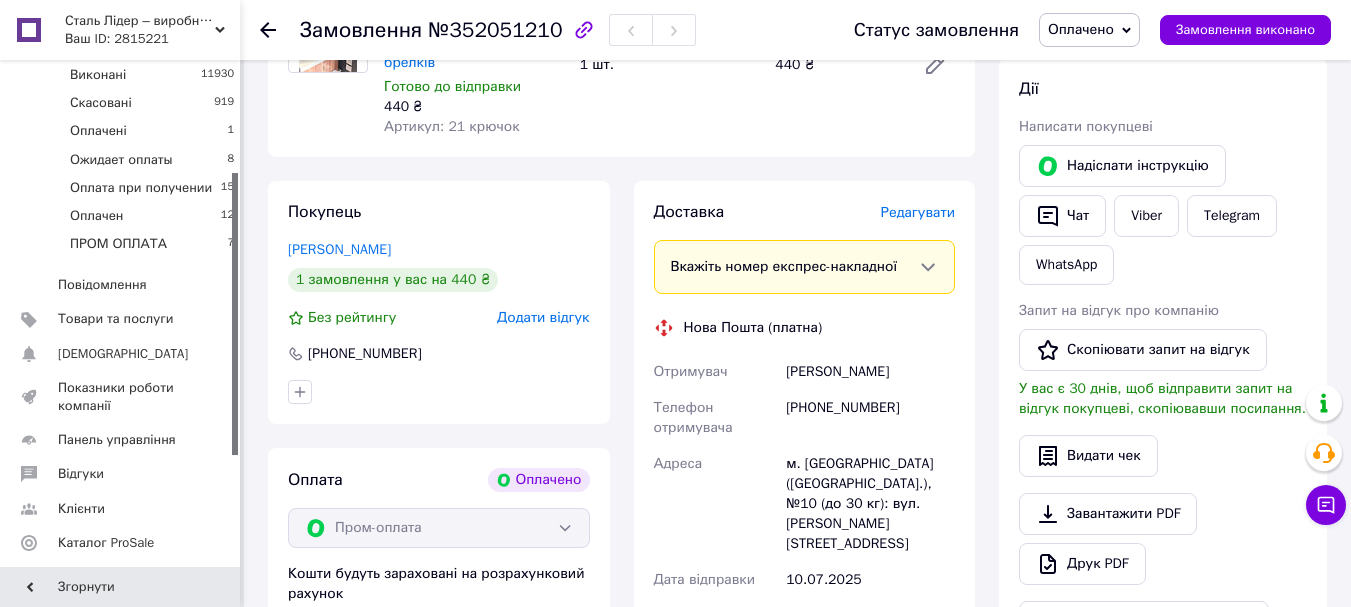 click 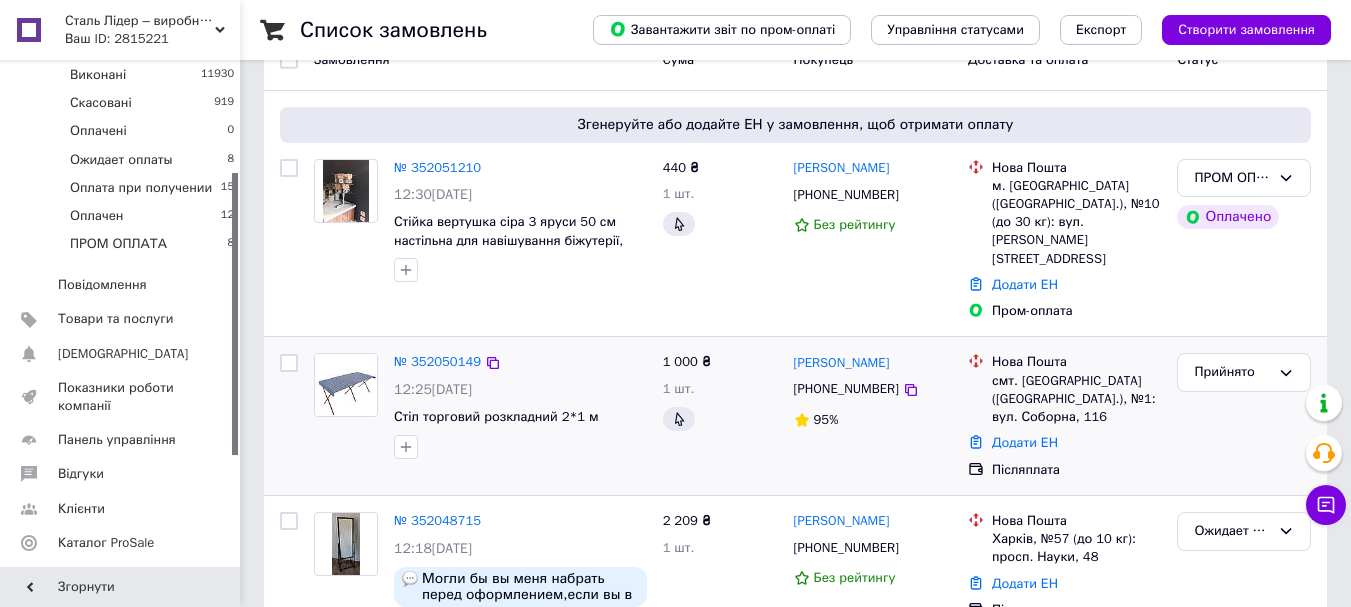 scroll, scrollTop: 0, scrollLeft: 0, axis: both 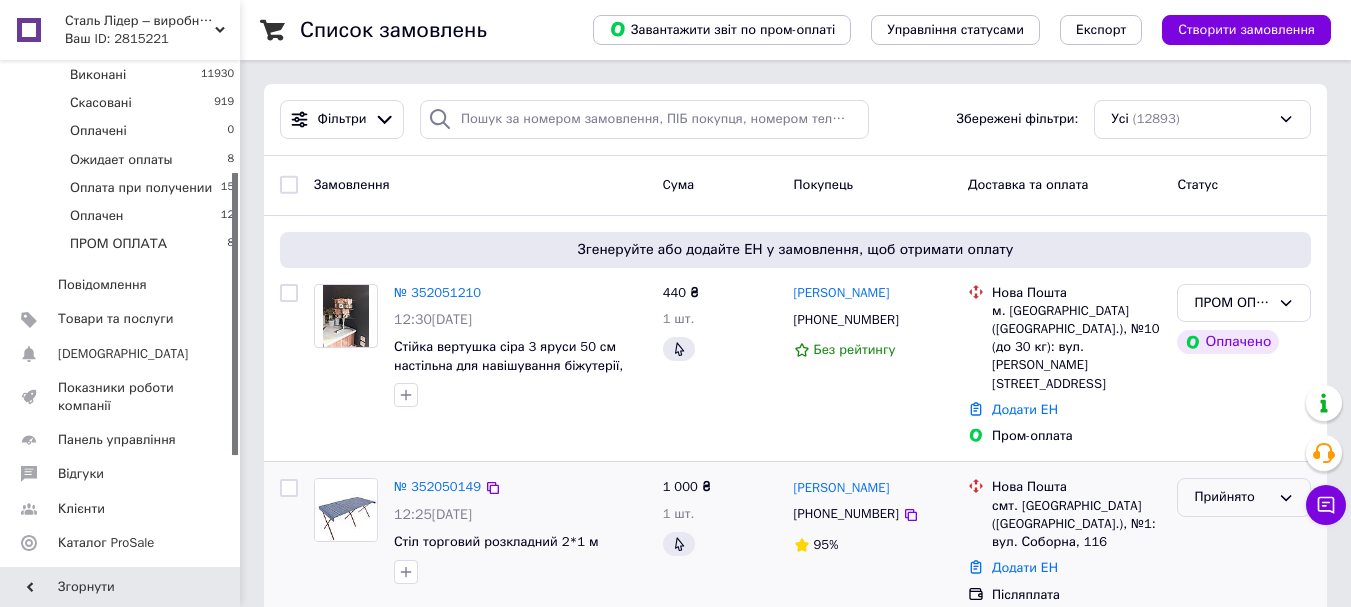 click on "Прийнято" at bounding box center [1232, 497] 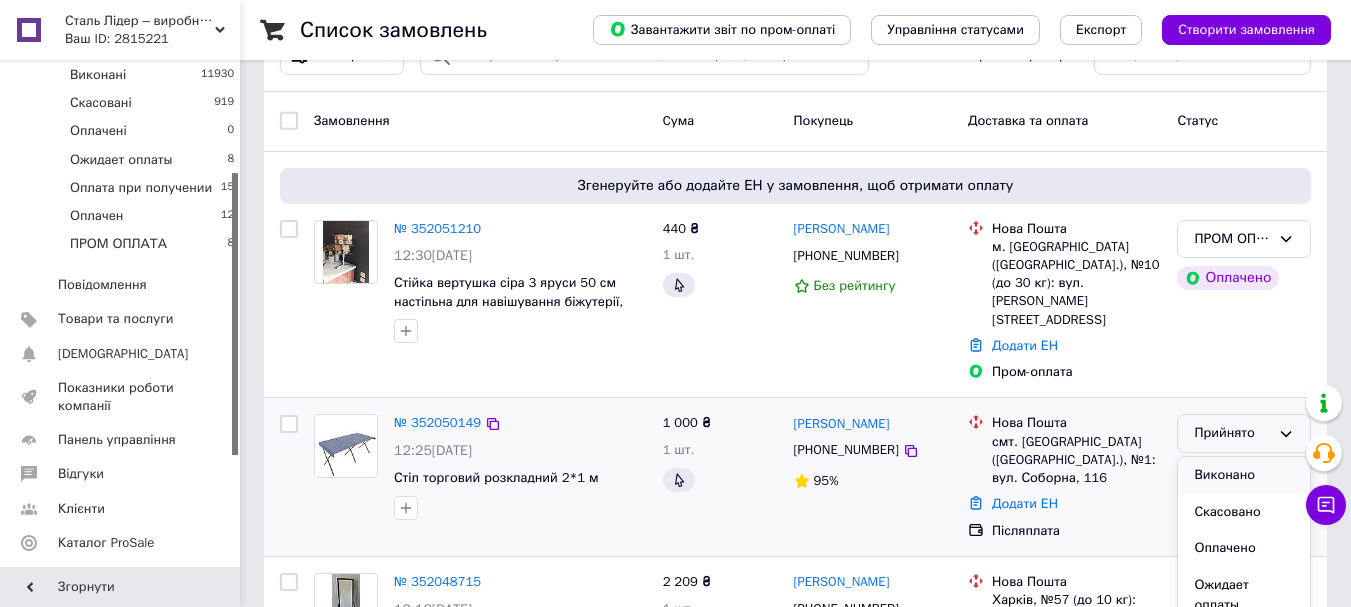 scroll, scrollTop: 100, scrollLeft: 0, axis: vertical 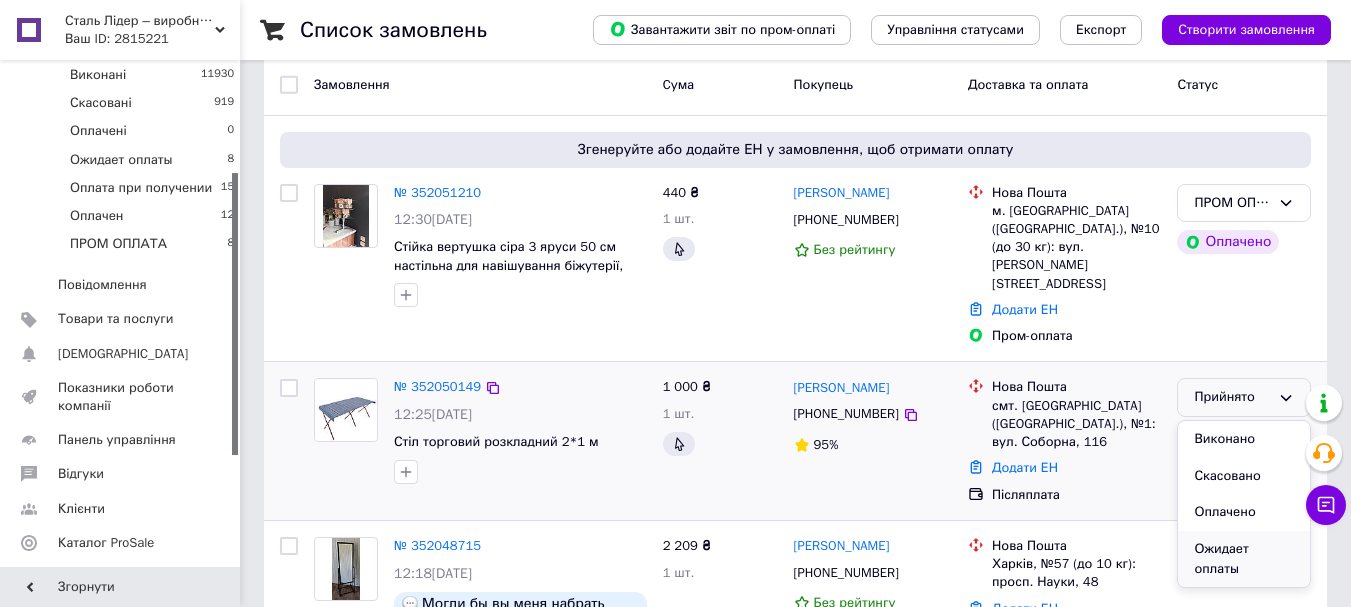 click on "Ожидает оплаты" at bounding box center [1244, 559] 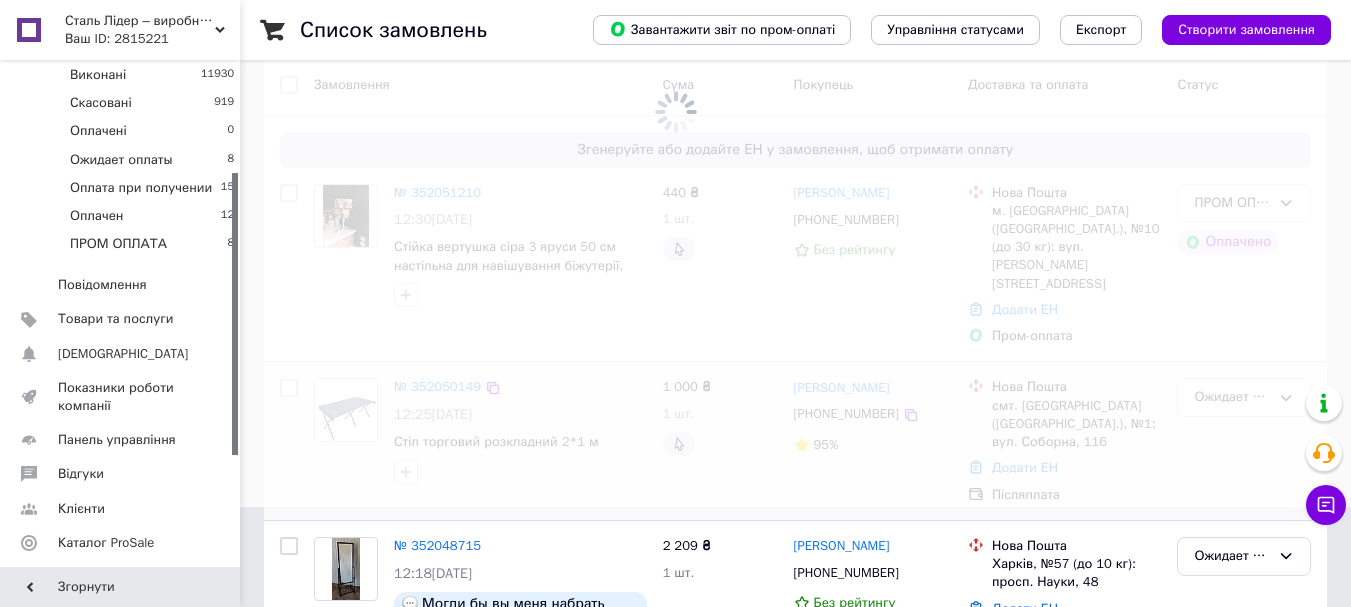scroll, scrollTop: 0, scrollLeft: 0, axis: both 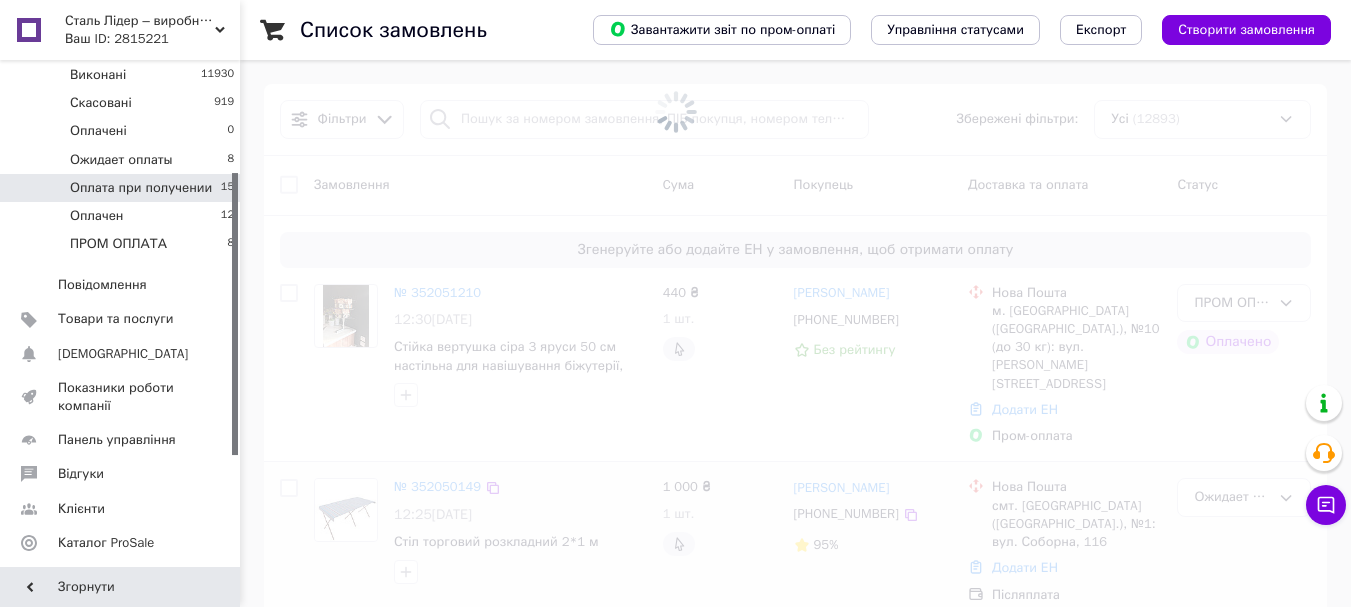 drag, startPoint x: 140, startPoint y: 140, endPoint x: 140, endPoint y: 166, distance: 26 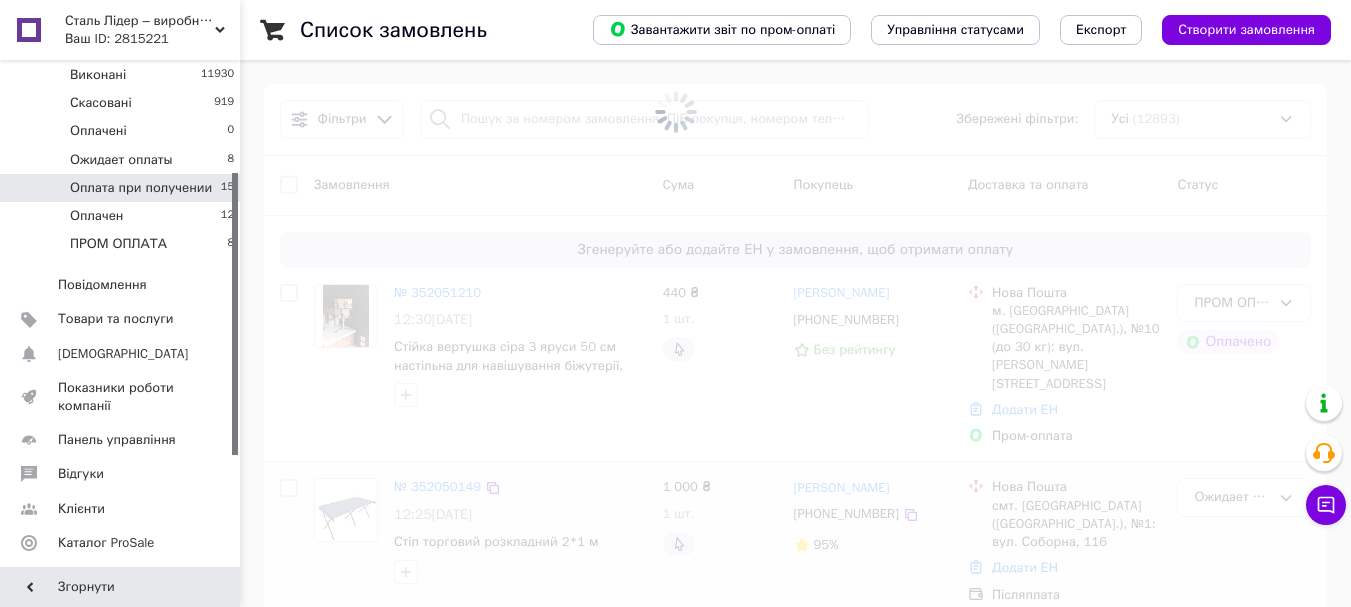 click on "Ожидает оплаты" at bounding box center (121, 160) 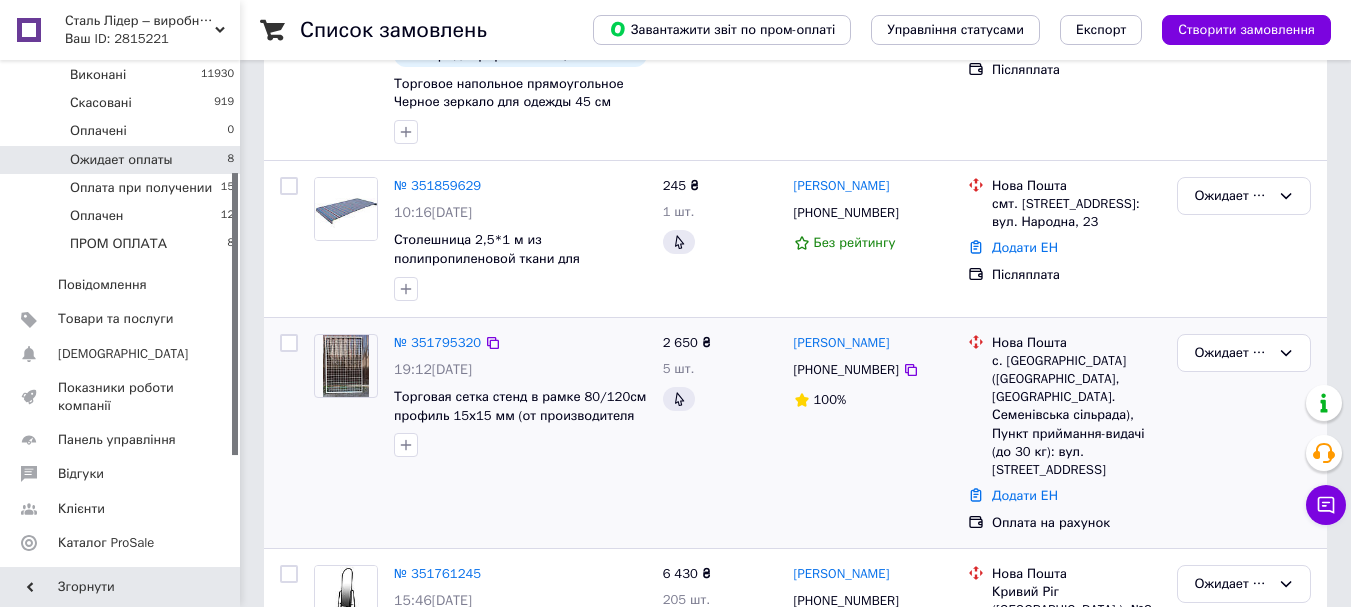 scroll, scrollTop: 400, scrollLeft: 0, axis: vertical 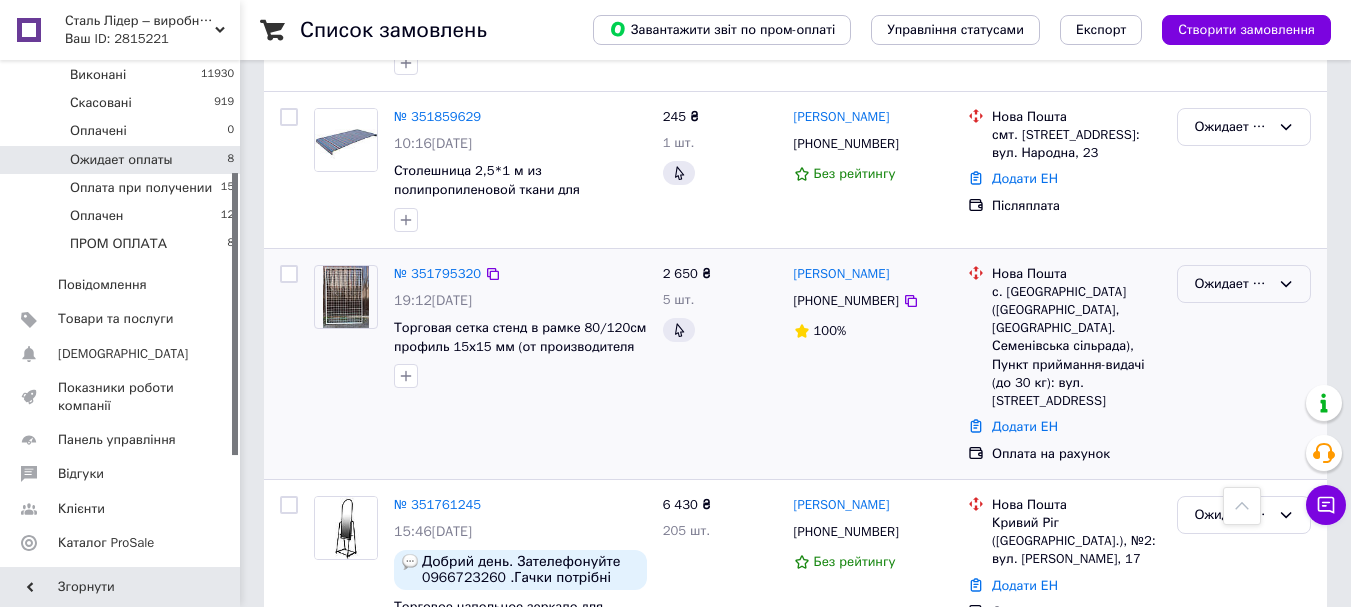 click on "Ожидает оплаты" at bounding box center [1232, 284] 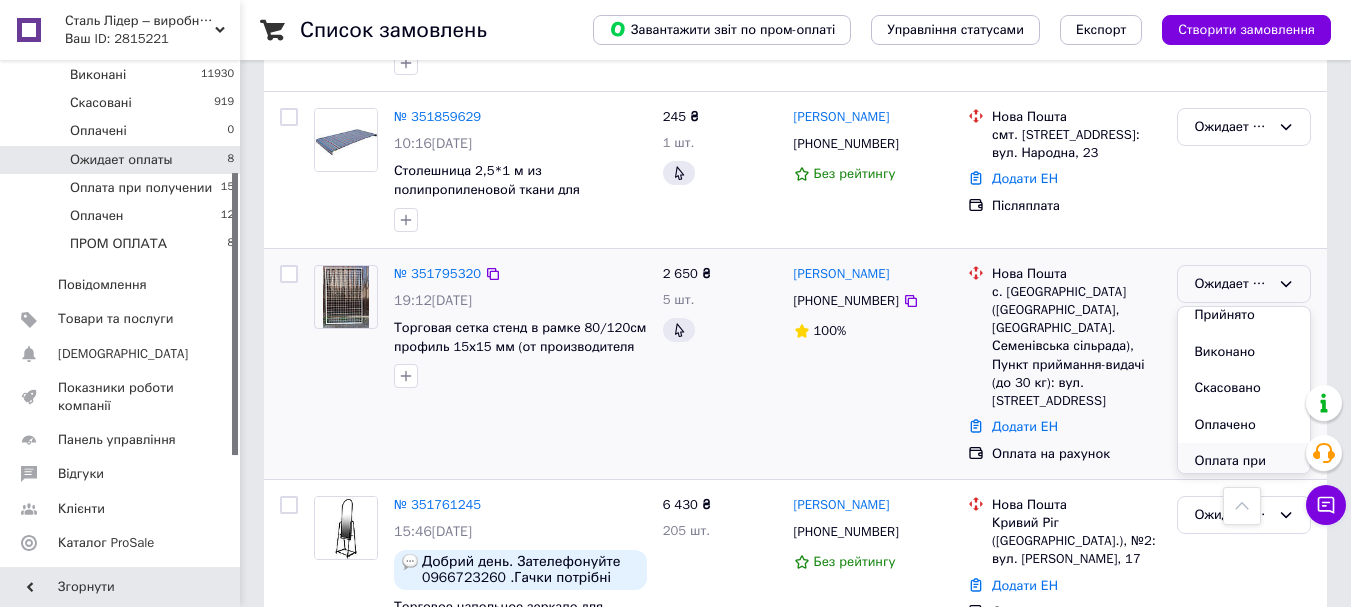 scroll, scrollTop: 0, scrollLeft: 0, axis: both 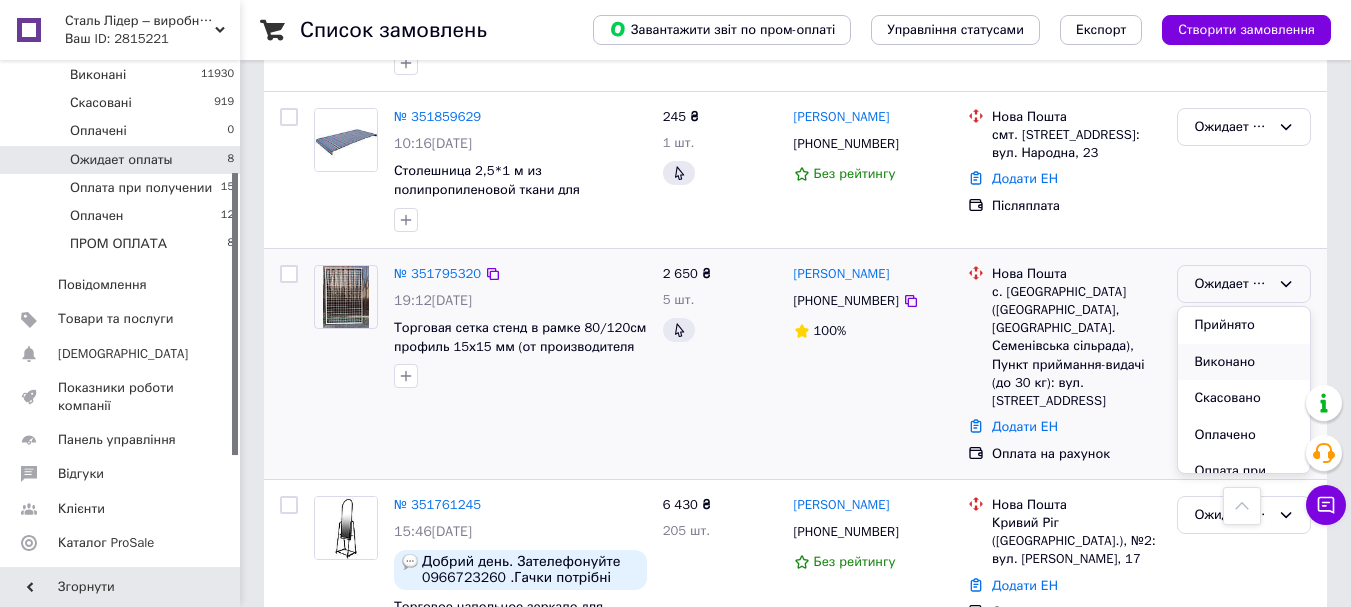 click on "Виконано" at bounding box center (1244, 362) 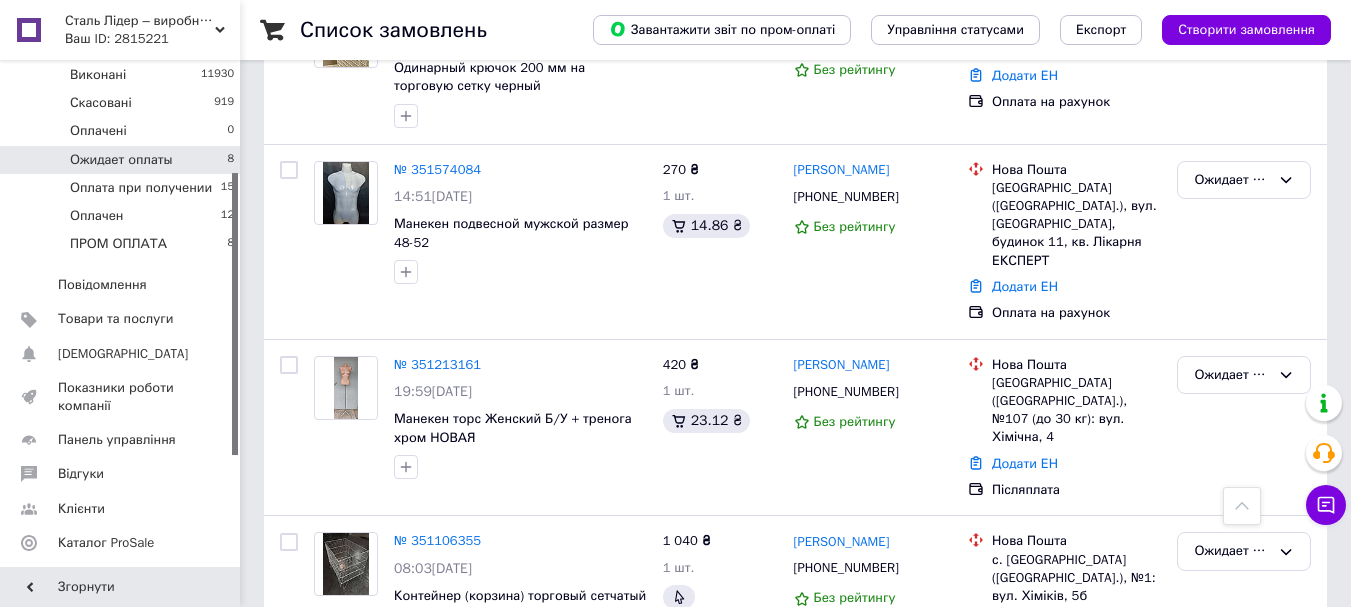 scroll, scrollTop: 1120, scrollLeft: 0, axis: vertical 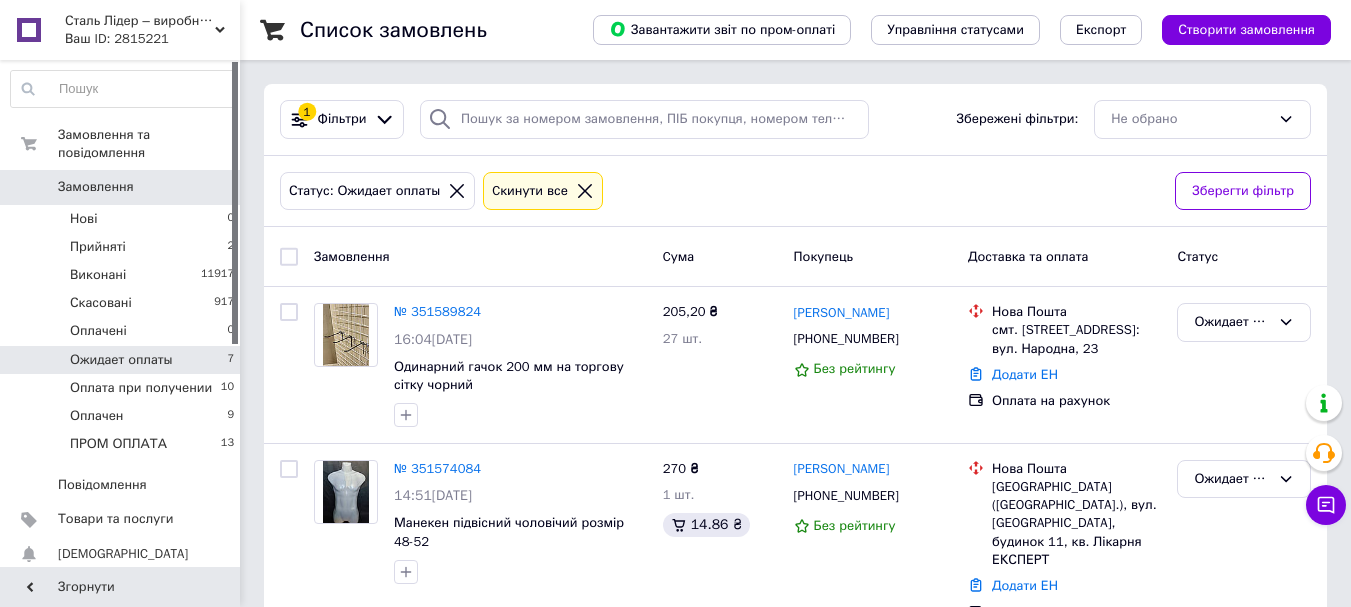 click 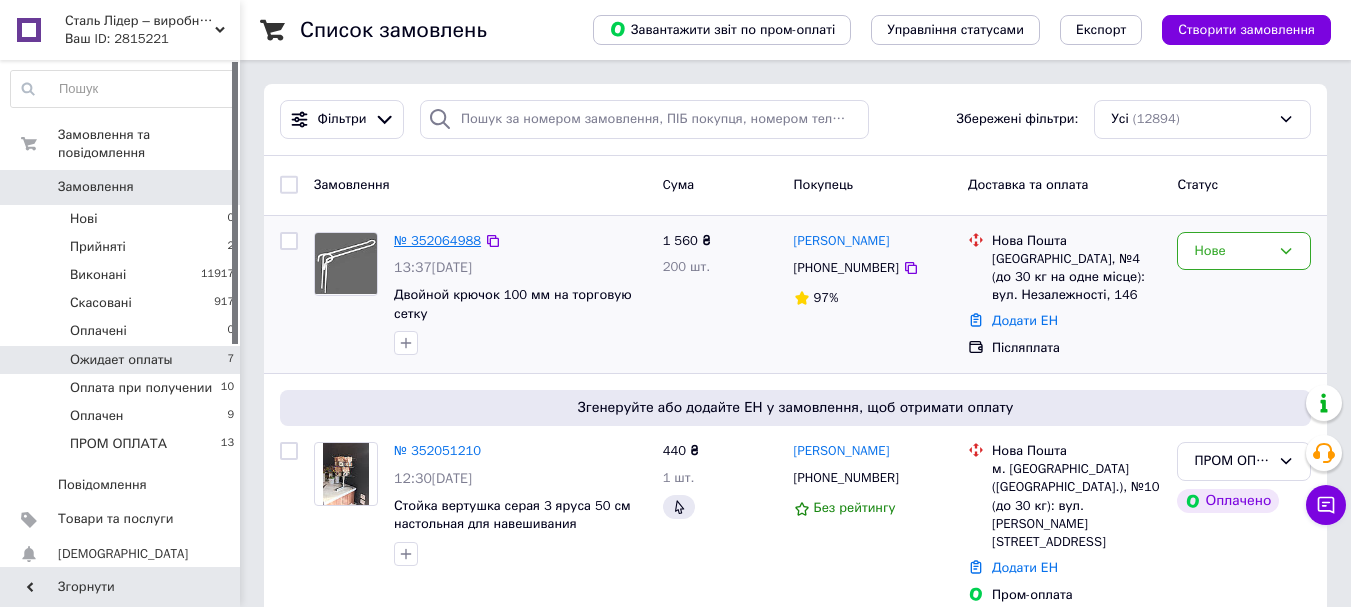 click on "№ 352064988" at bounding box center [437, 240] 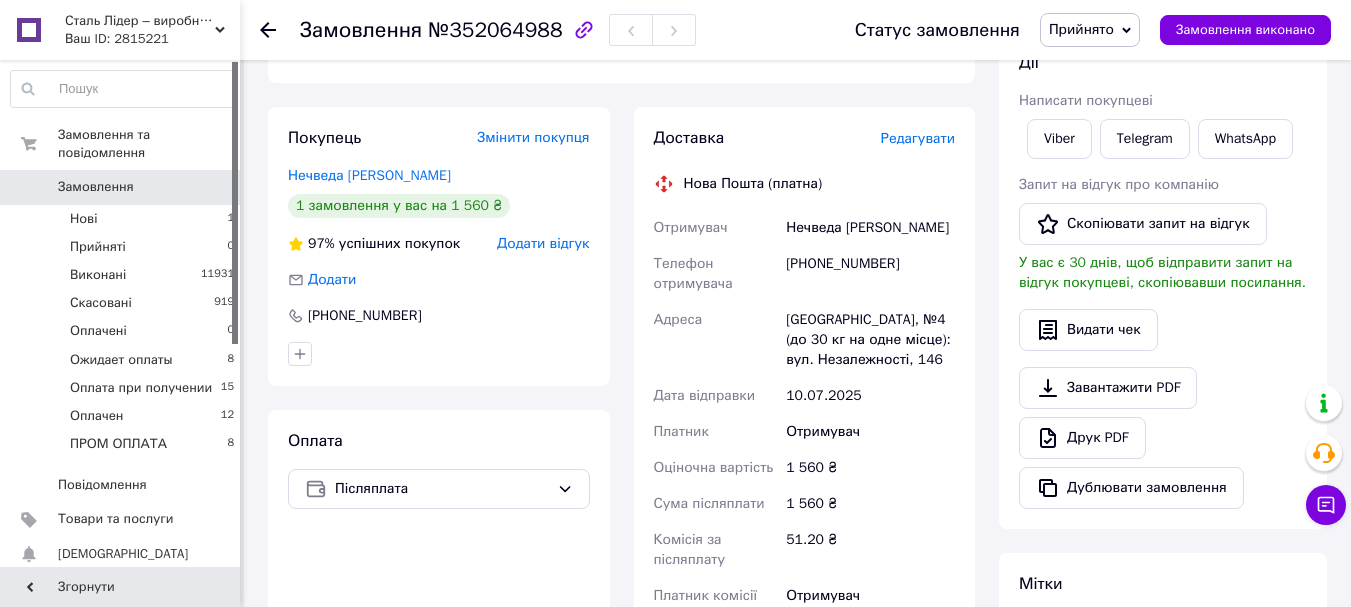 scroll, scrollTop: 0, scrollLeft: 0, axis: both 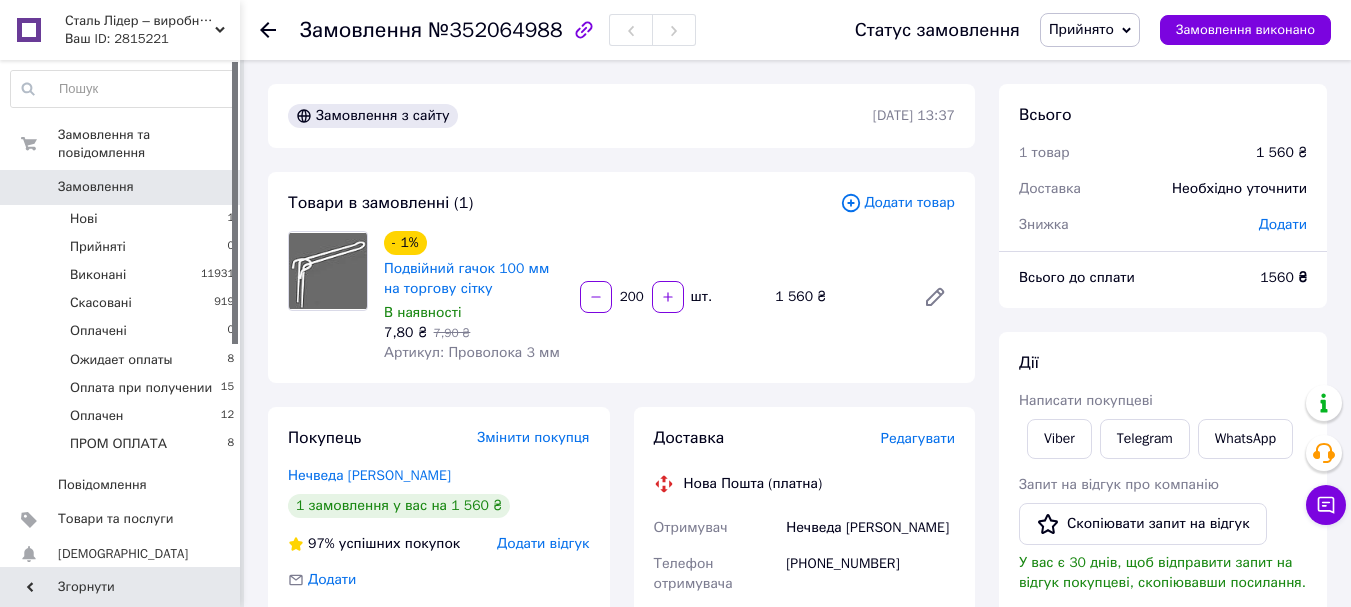 click 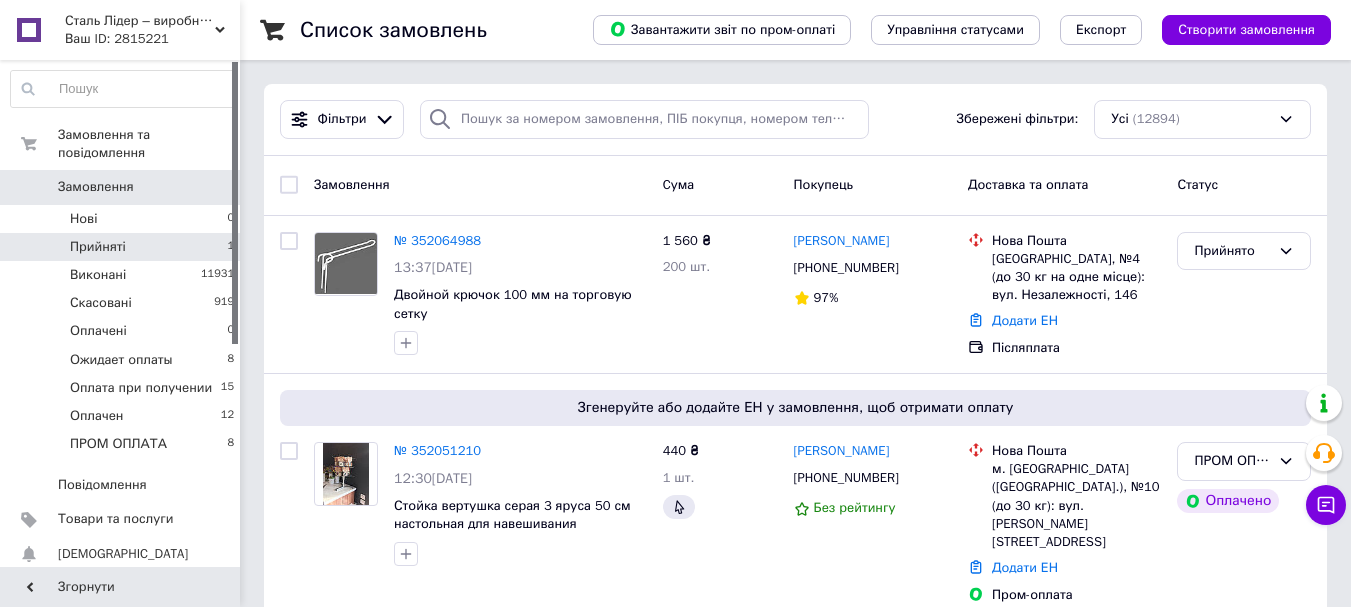 click on "Прийняті 1" at bounding box center (123, 247) 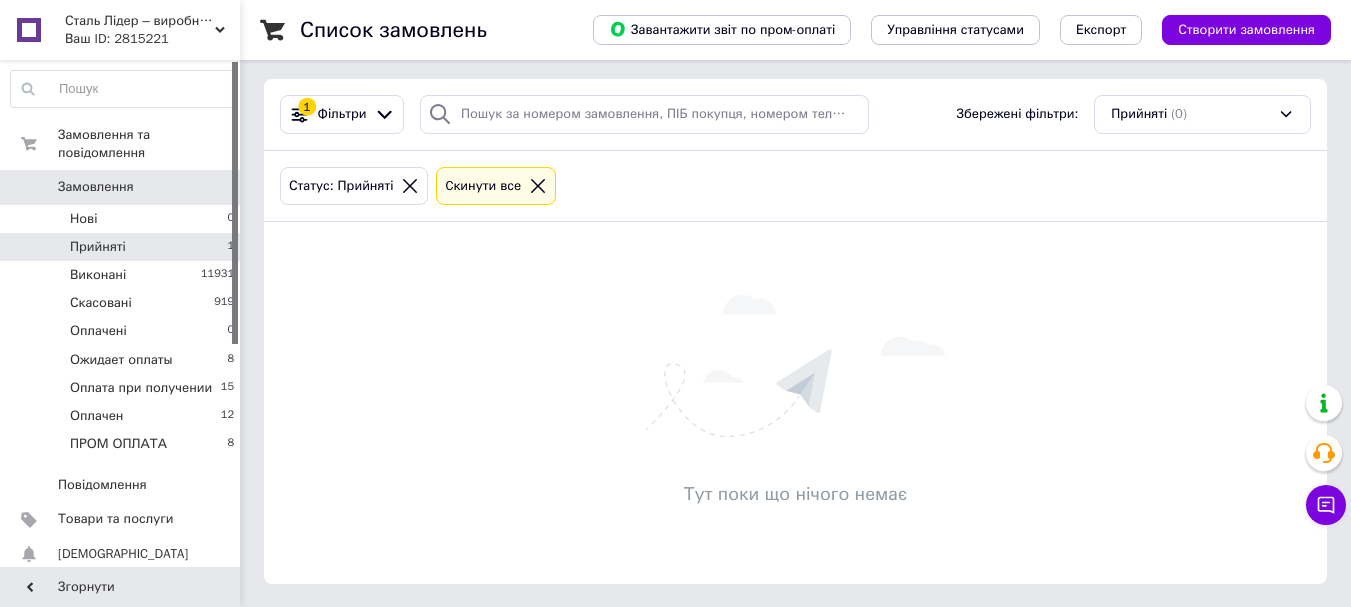 scroll, scrollTop: 6, scrollLeft: 0, axis: vertical 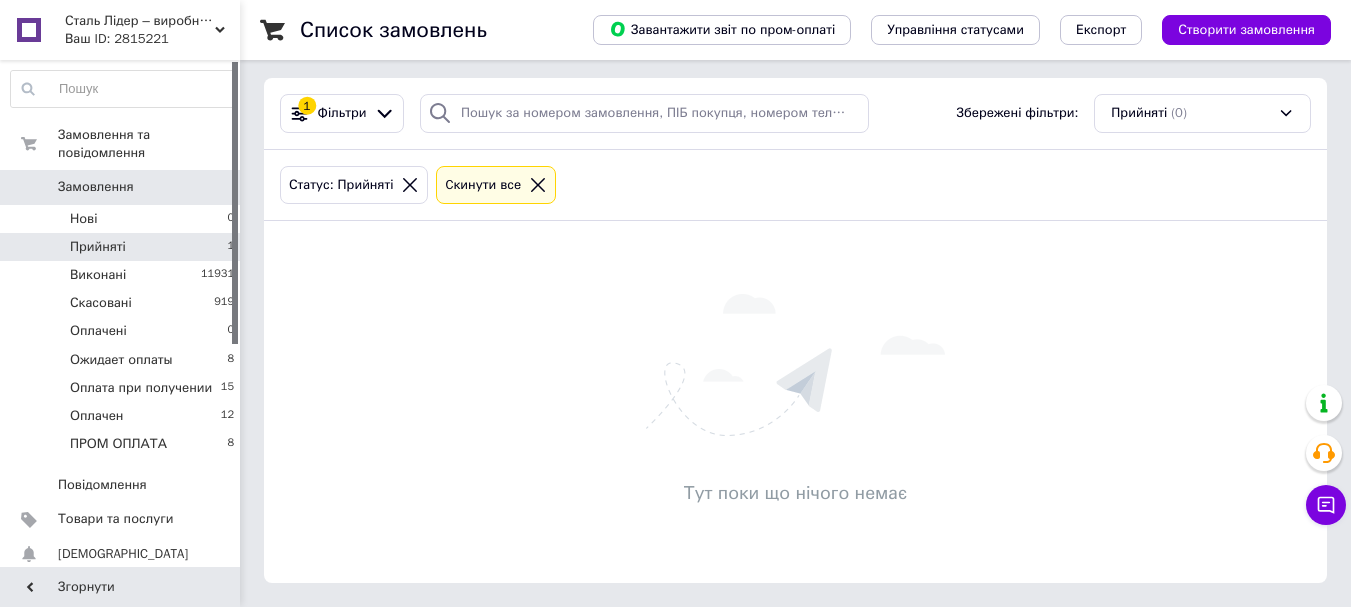 click 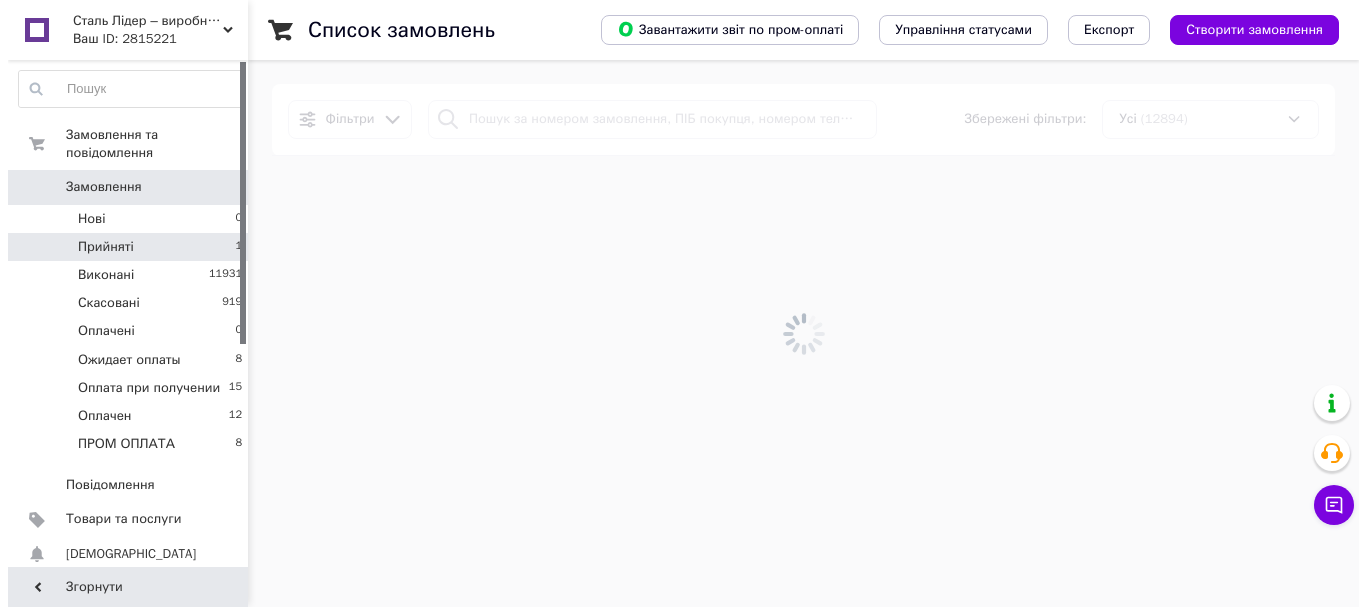 scroll, scrollTop: 0, scrollLeft: 0, axis: both 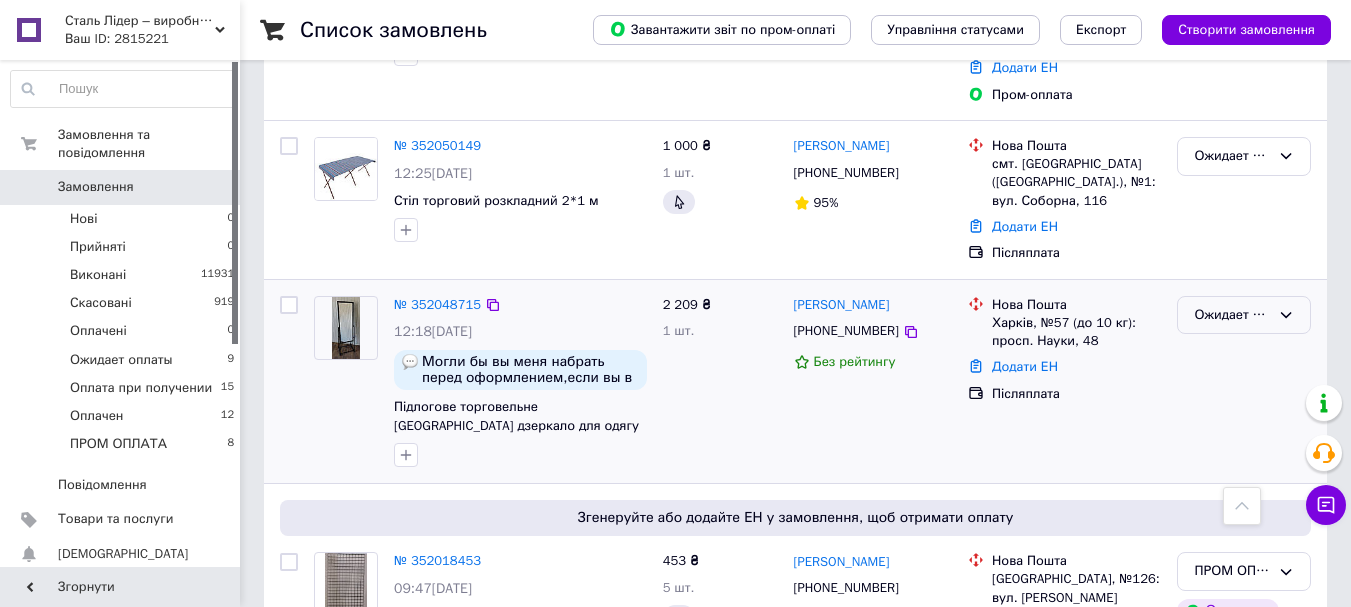 click on "Ожидает оплаты" at bounding box center [1232, 315] 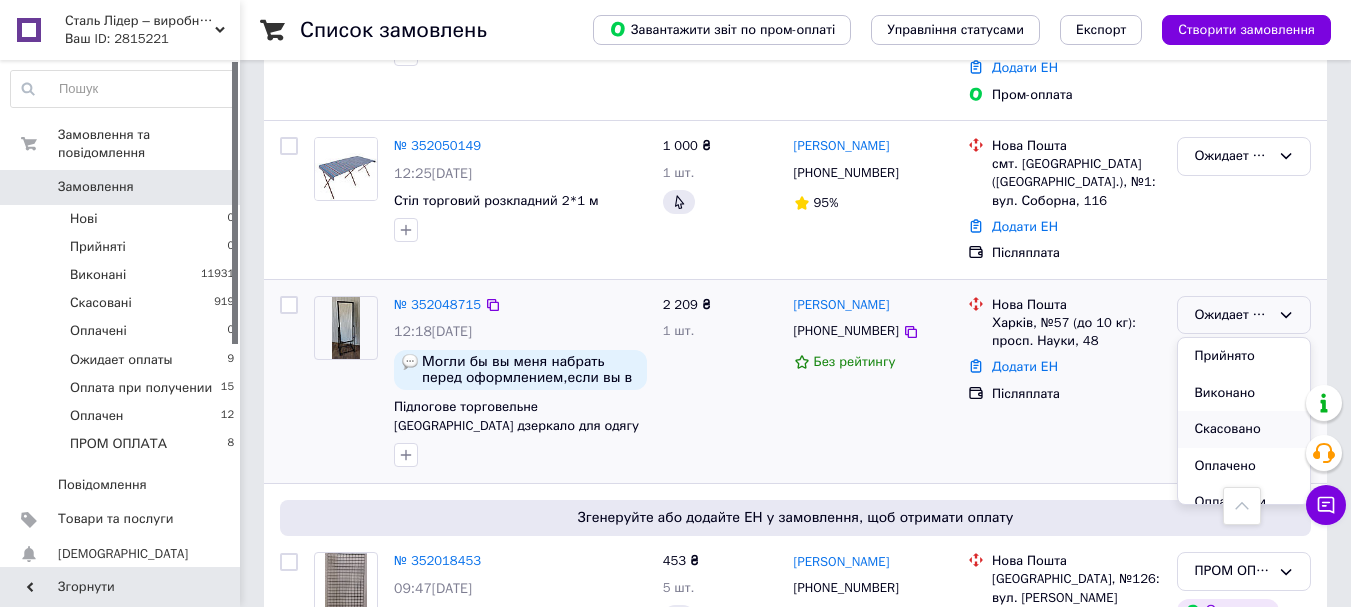 scroll, scrollTop: 100, scrollLeft: 0, axis: vertical 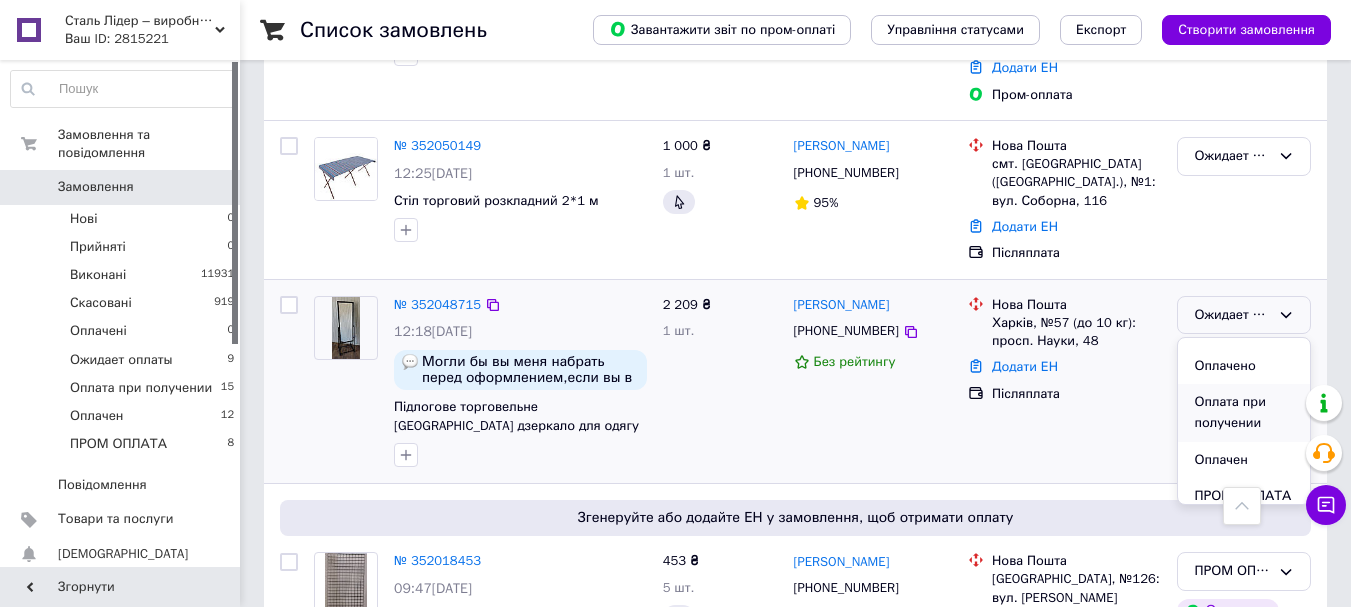 click on "Оплата при получении" at bounding box center [1244, 412] 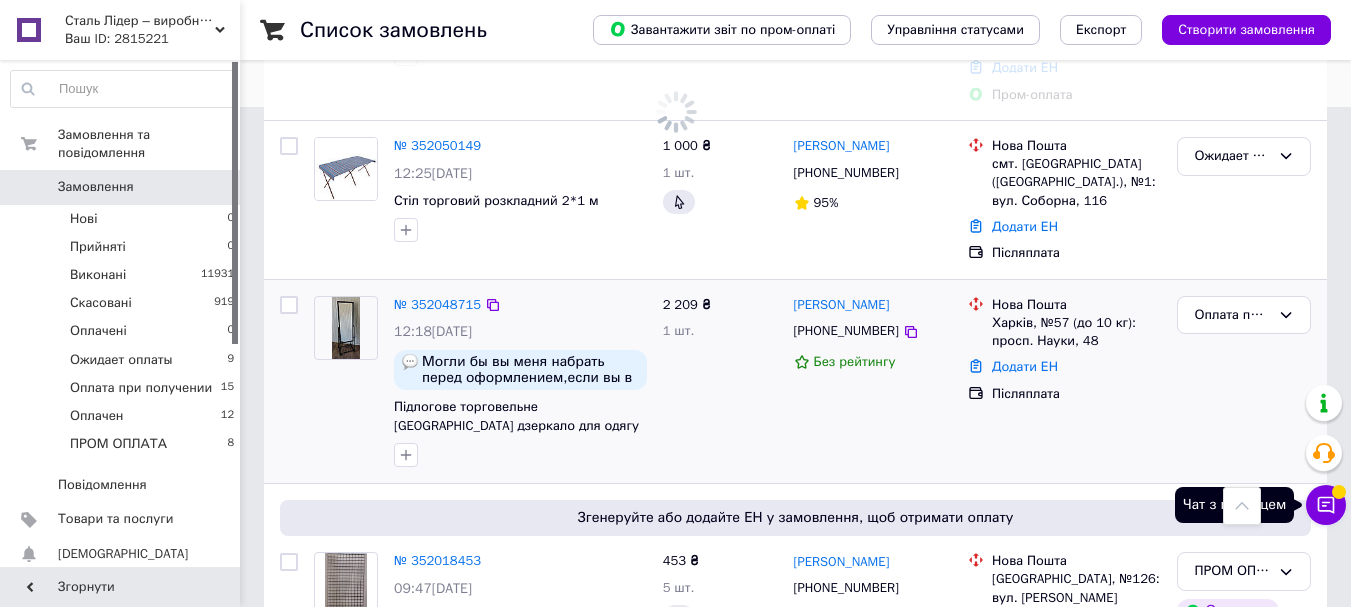 click 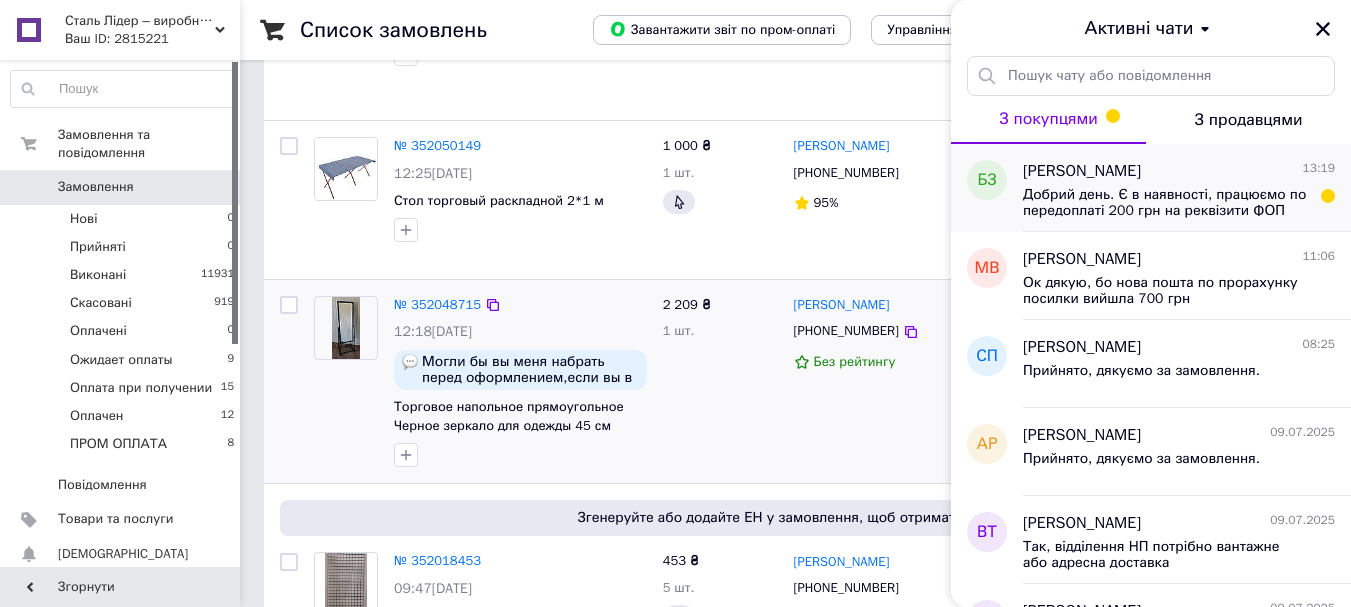 click on "Добрий день.
Є в наявності, працюємо по передоплаті 200 грн на реквізити ФОП або повна оплата" at bounding box center (1165, 203) 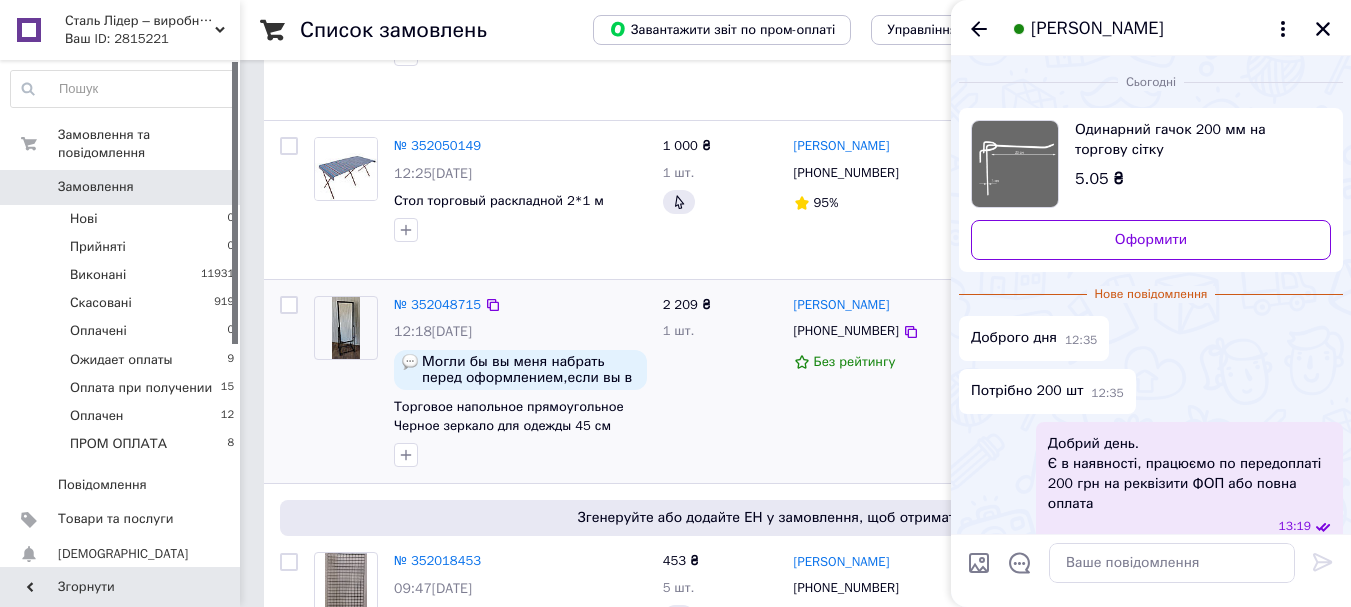 scroll, scrollTop: 21, scrollLeft: 0, axis: vertical 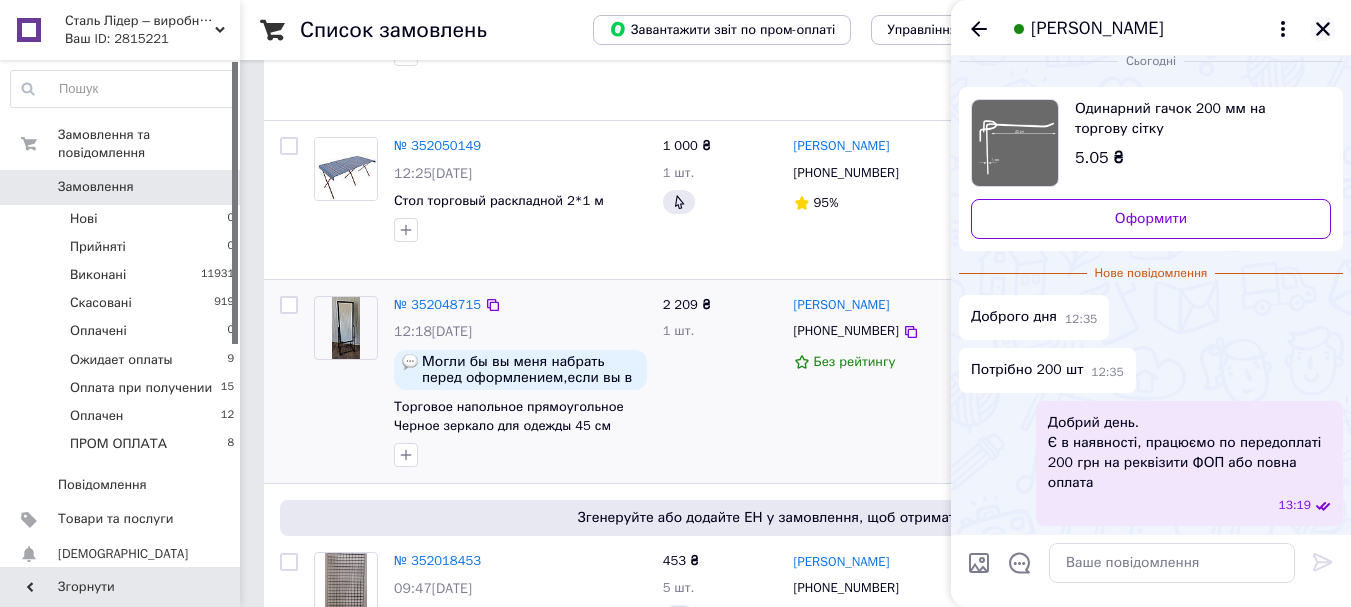 click 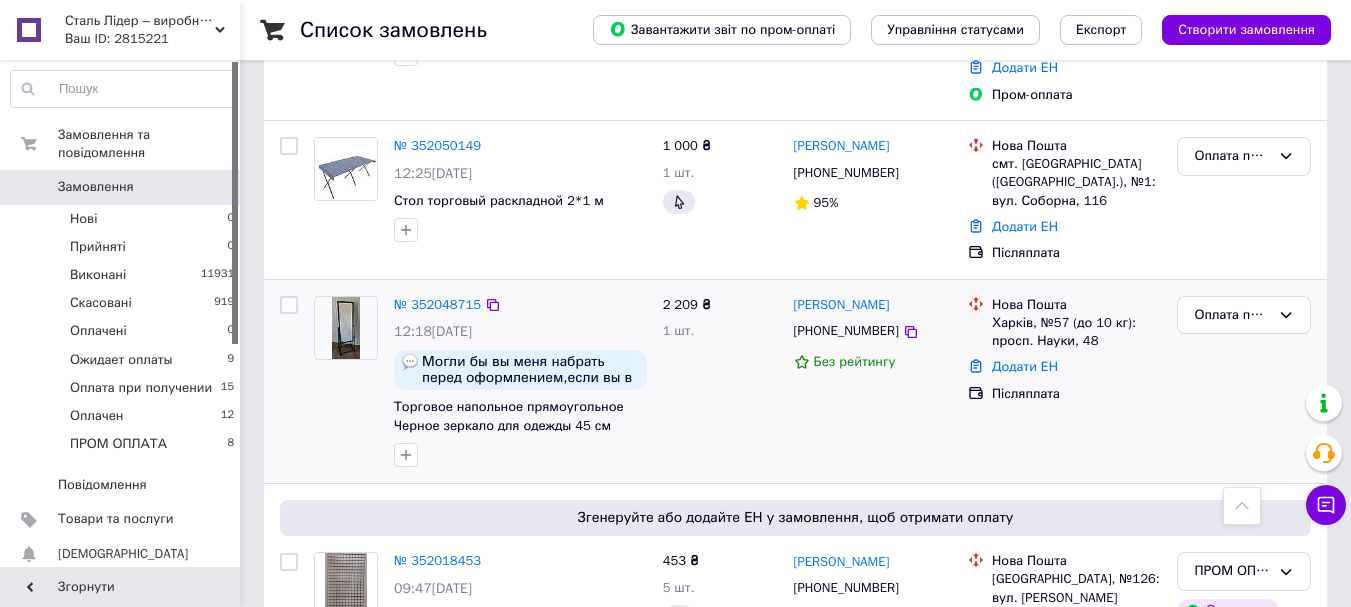 scroll, scrollTop: 100, scrollLeft: 0, axis: vertical 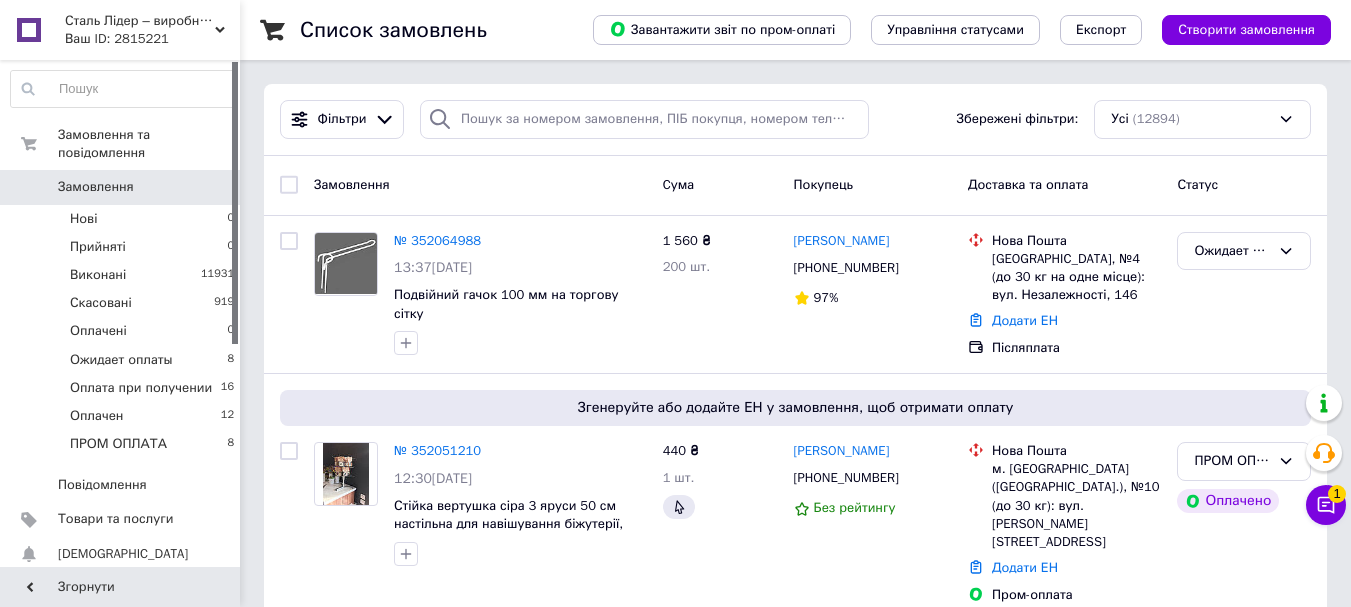 click 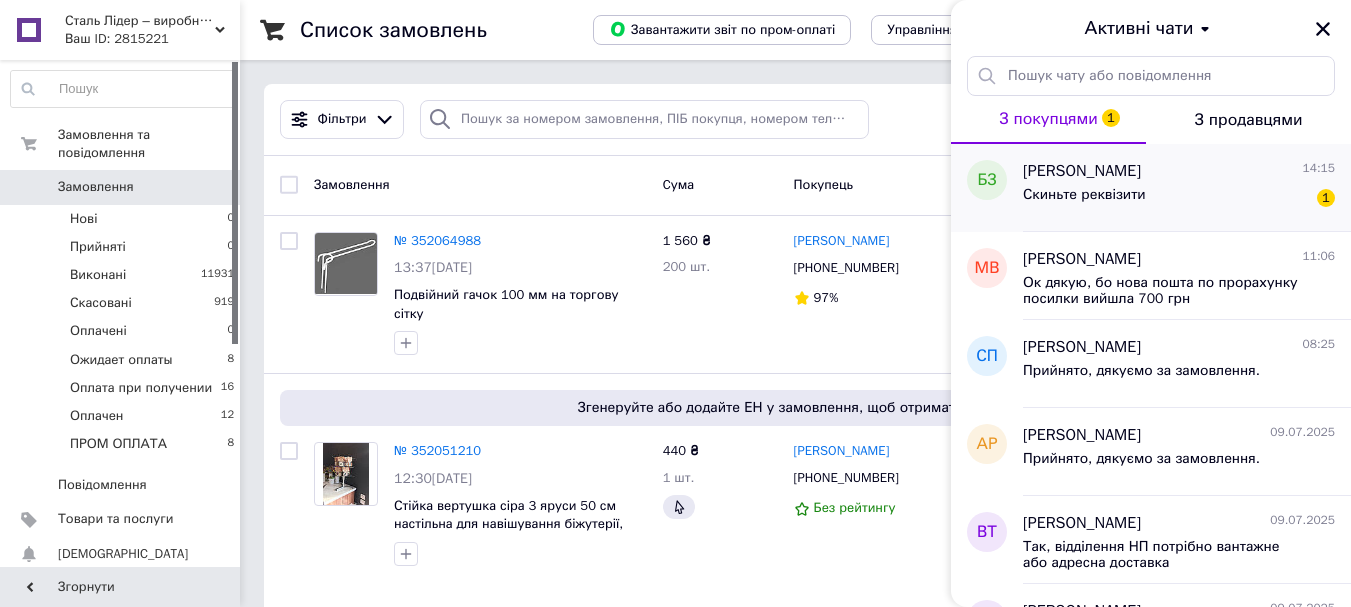 click on "Скиньте реквізити 1" at bounding box center [1179, 199] 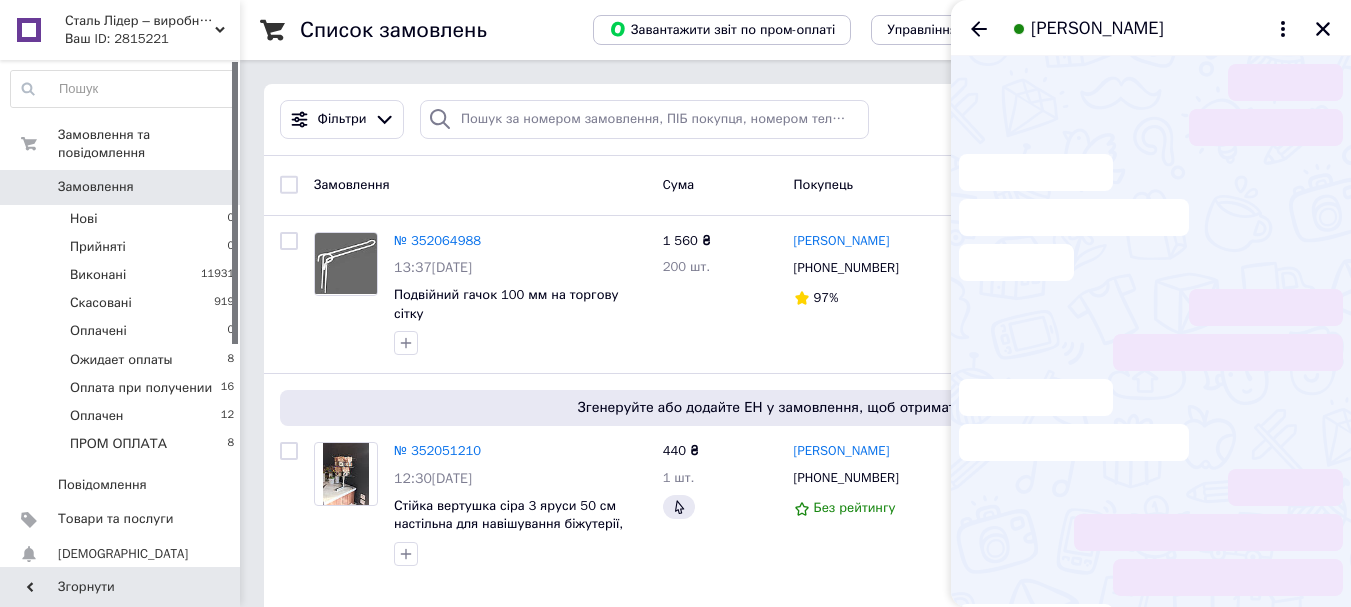 scroll, scrollTop: 75, scrollLeft: 0, axis: vertical 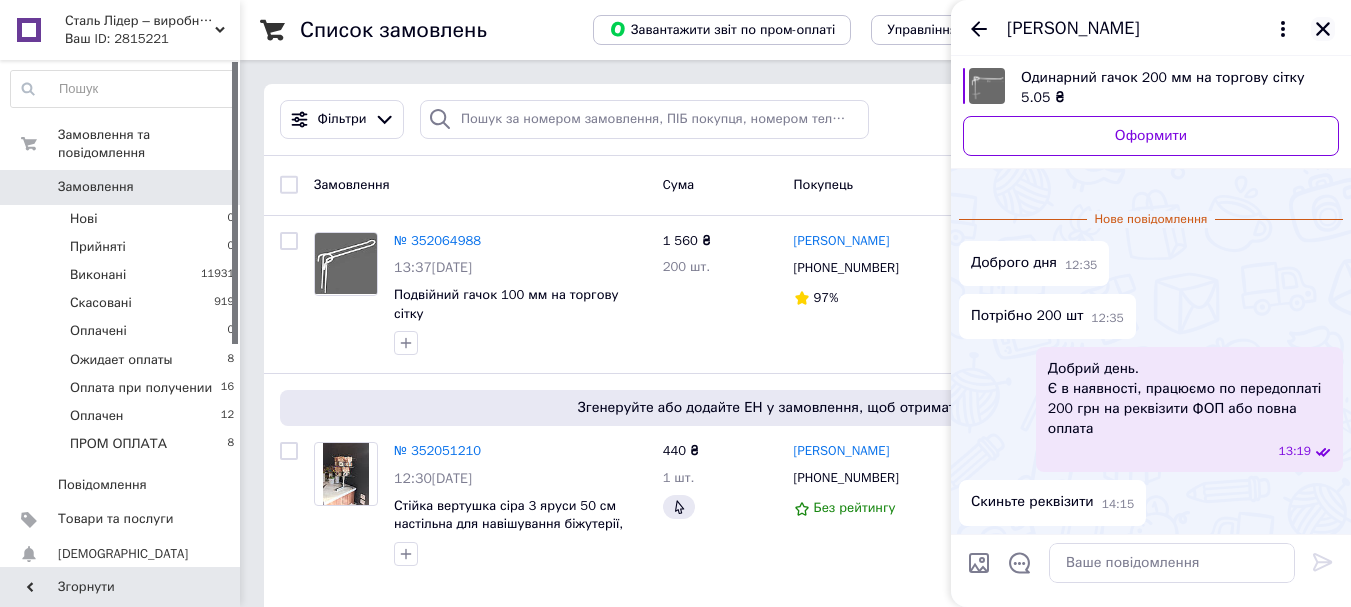 click 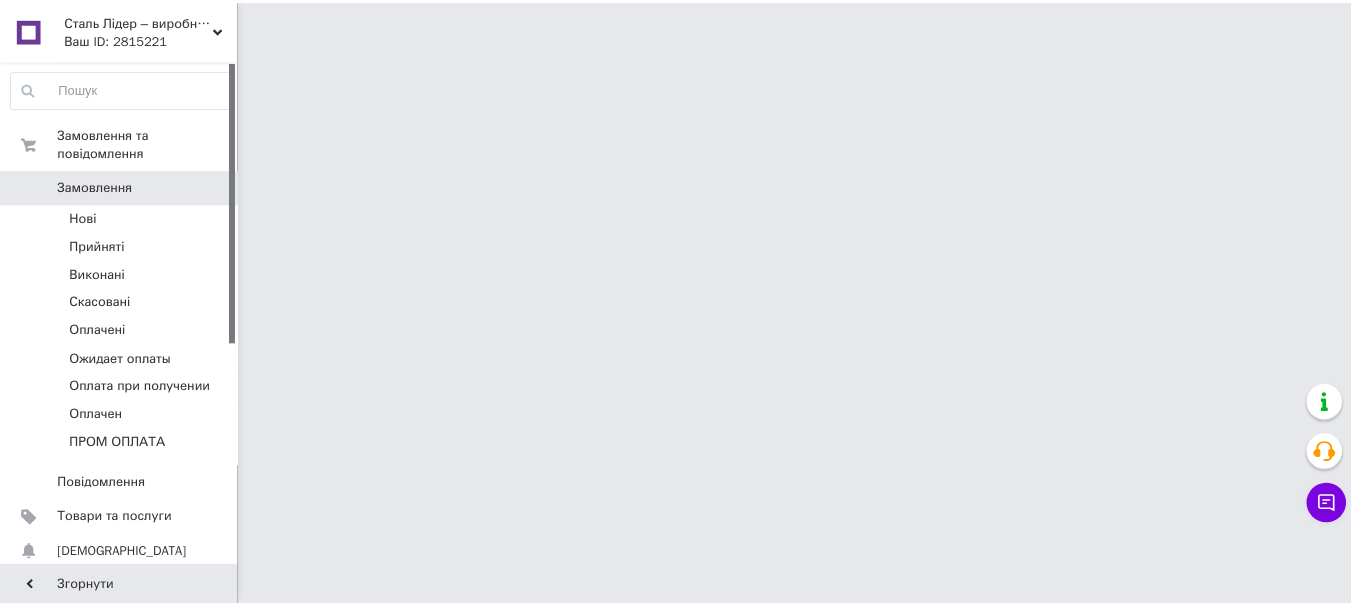 scroll, scrollTop: 0, scrollLeft: 0, axis: both 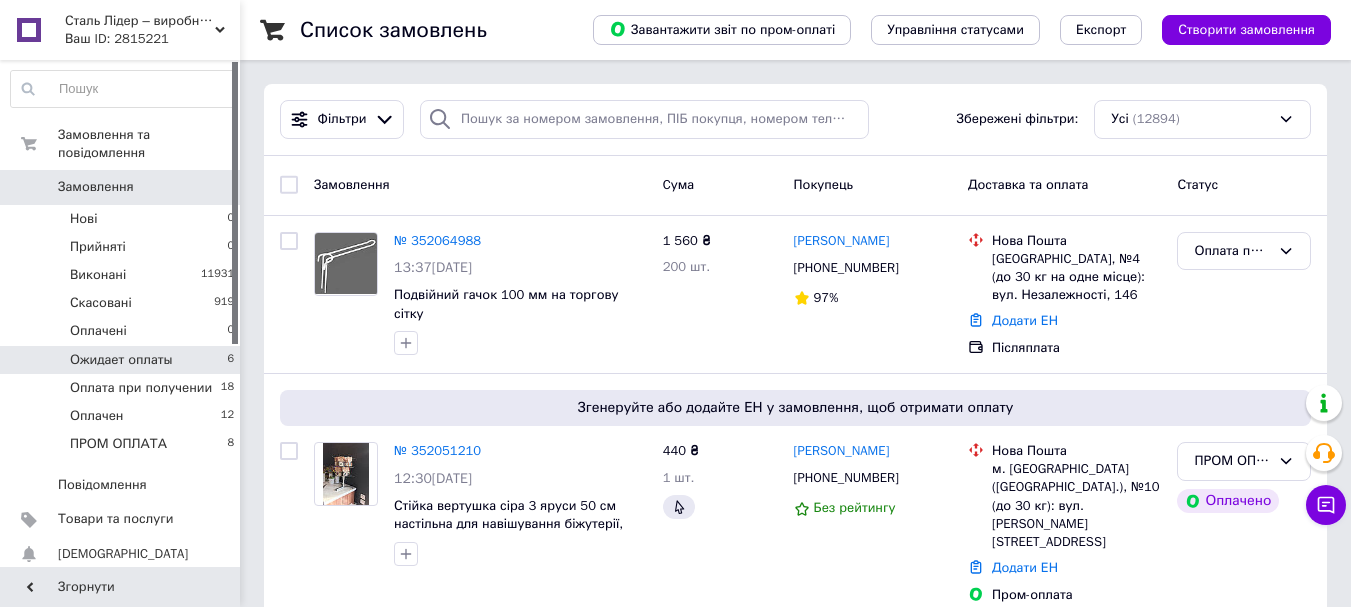 click on "Ожидает оплаты" at bounding box center [121, 360] 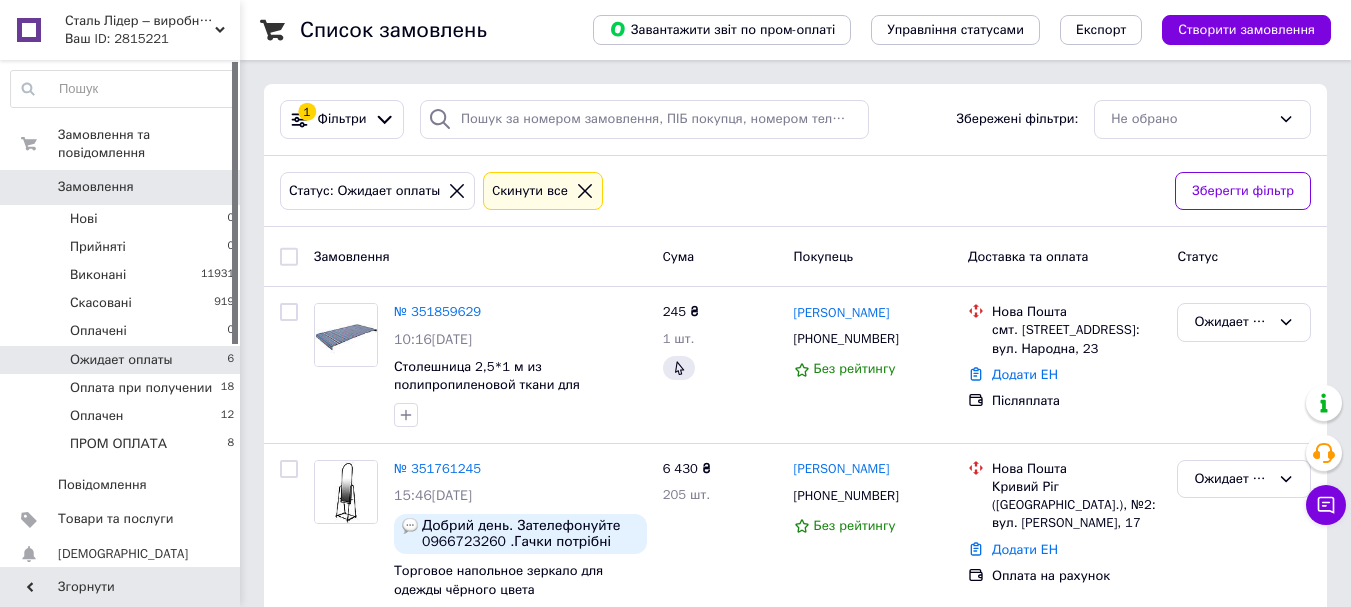 click 